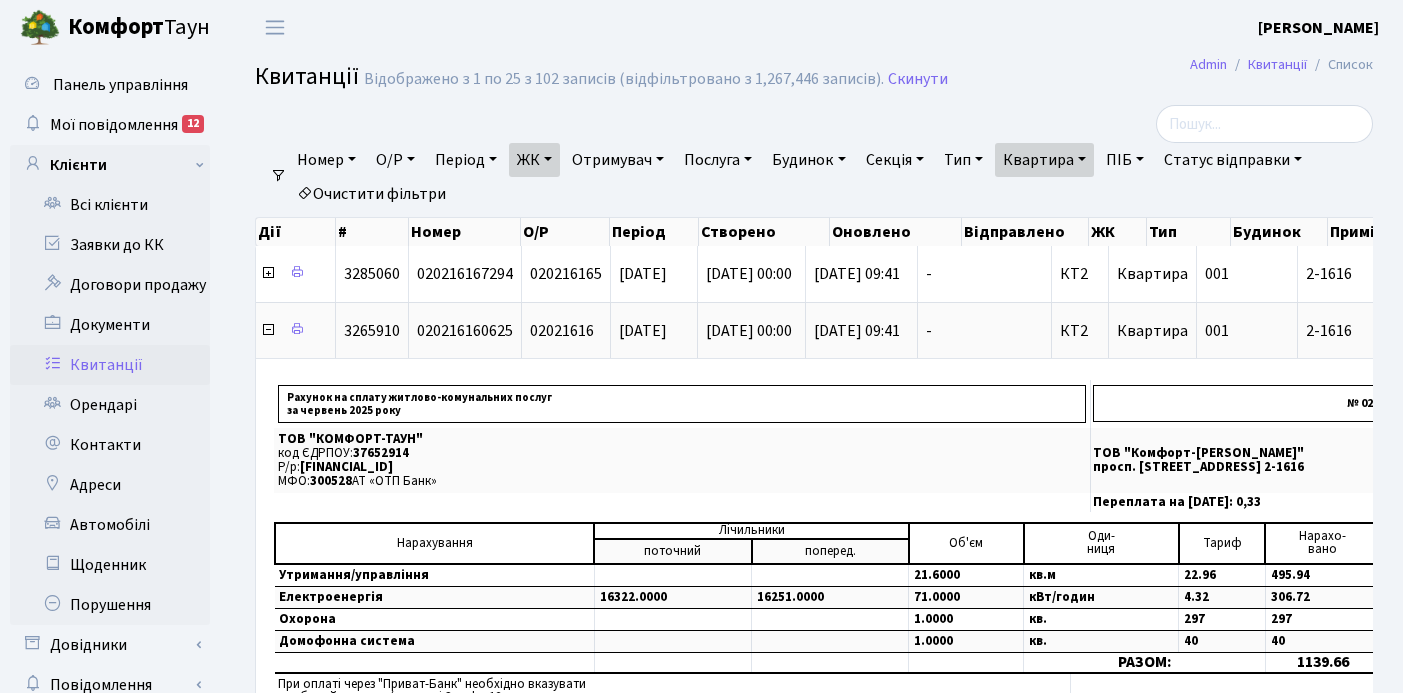 select on "25" 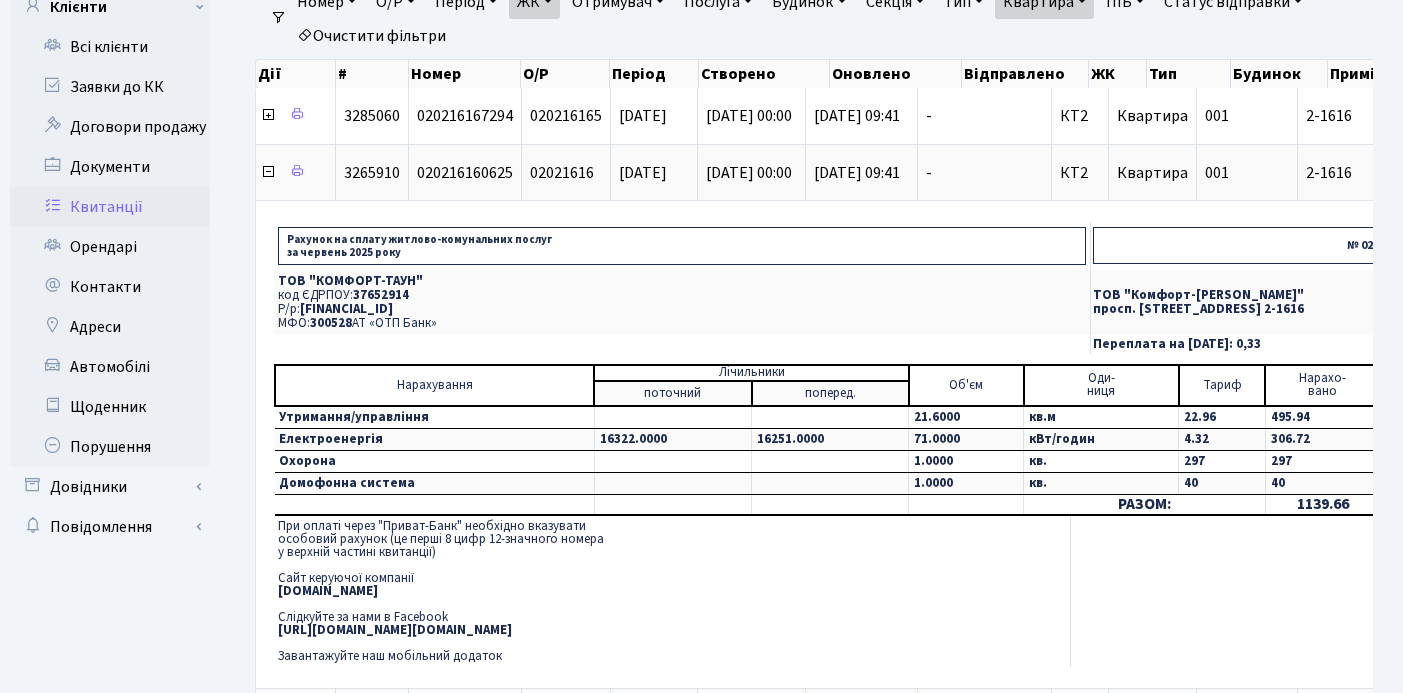 scroll, scrollTop: 158, scrollLeft: 0, axis: vertical 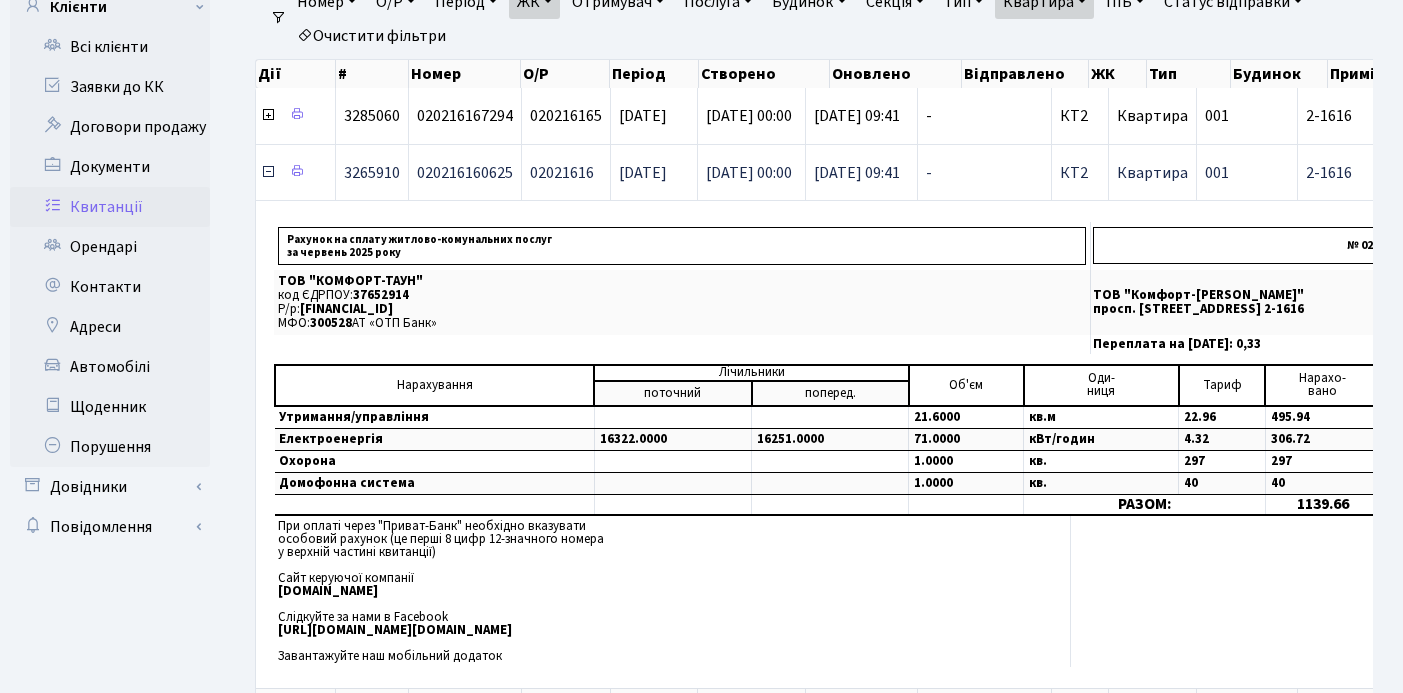 click at bounding box center (268, 172) 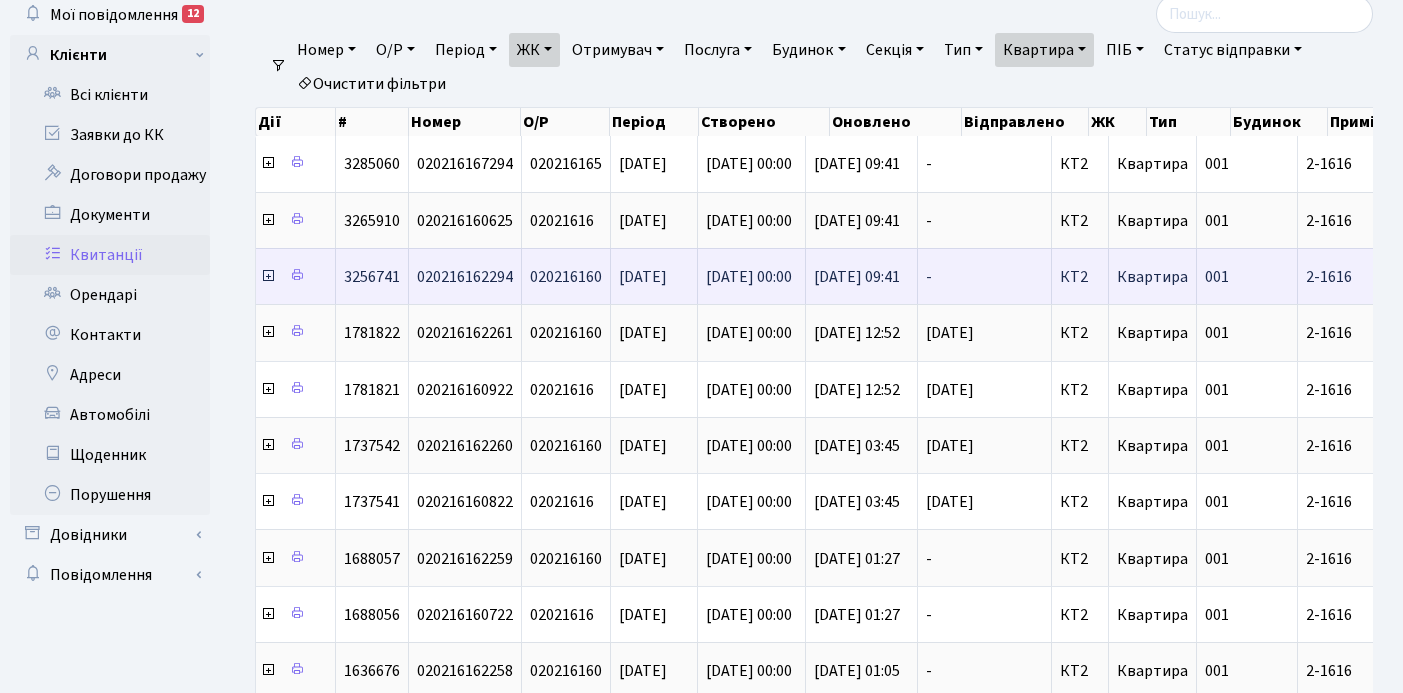 scroll, scrollTop: 0, scrollLeft: 0, axis: both 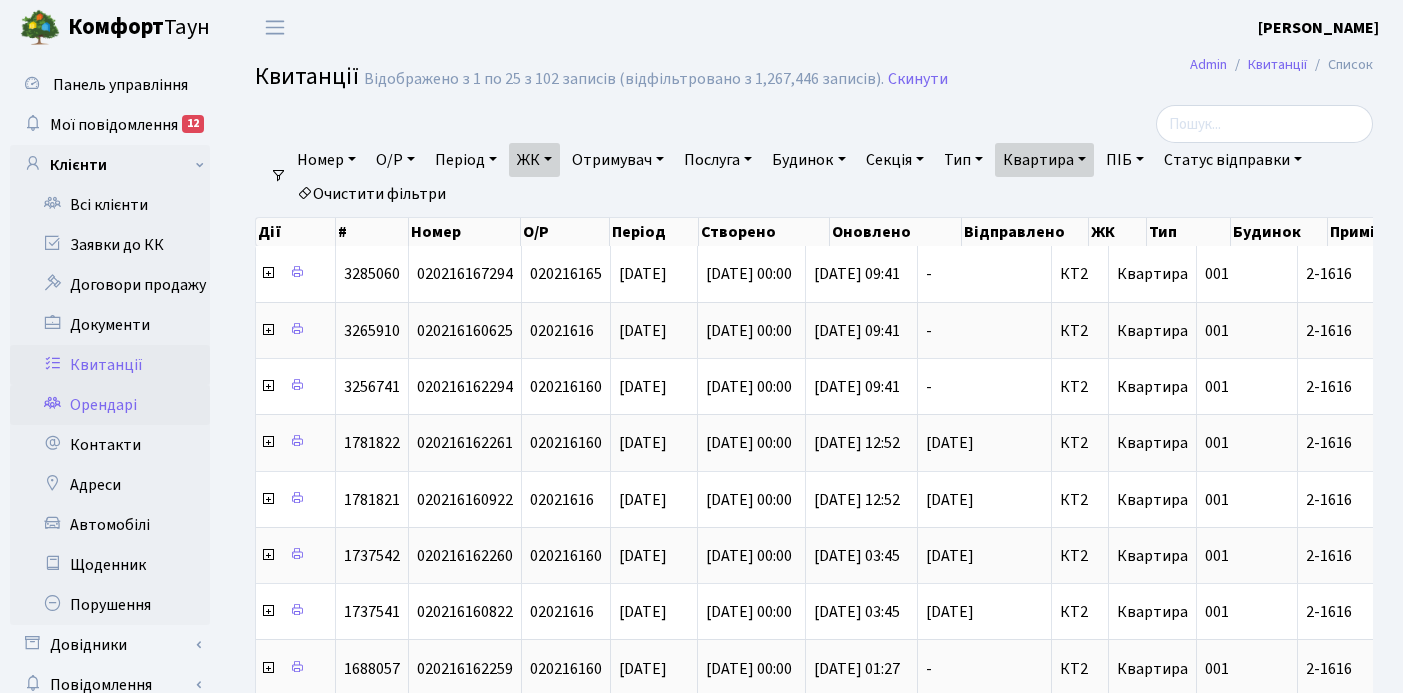 click on "Орендарі" at bounding box center (110, 405) 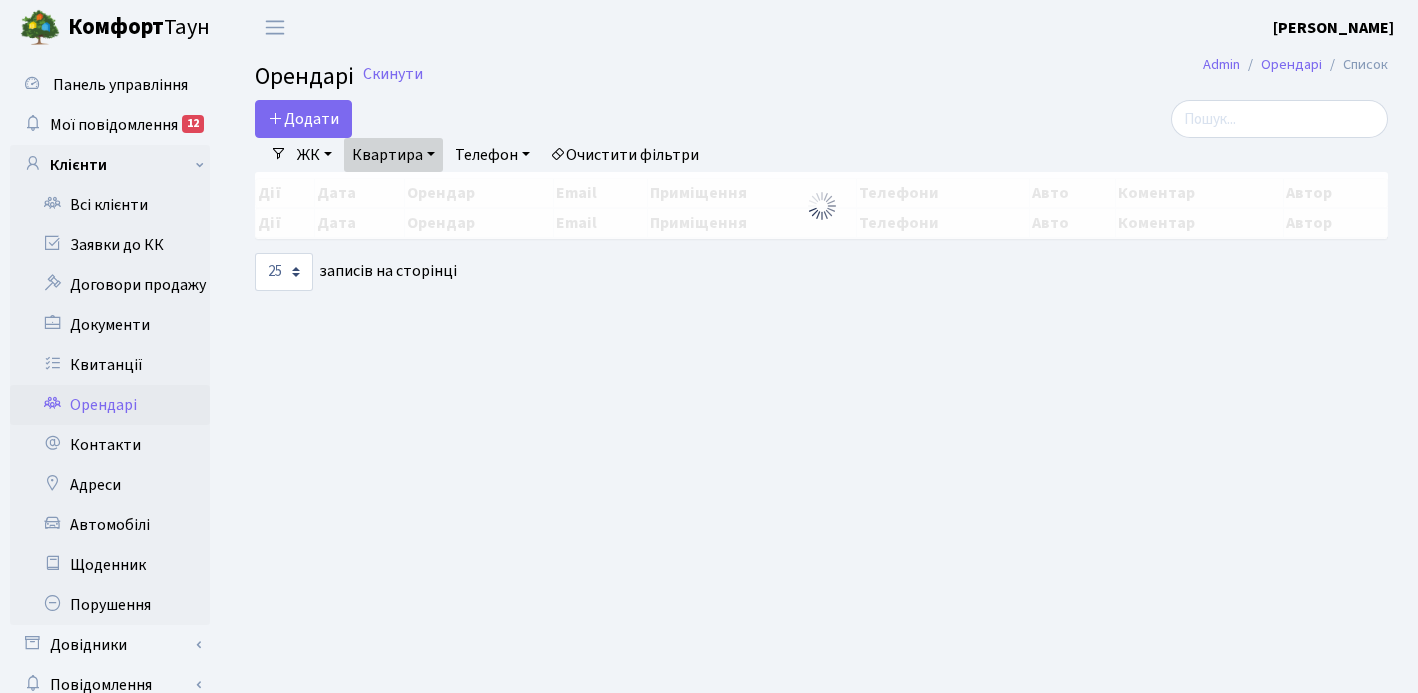 select on "25" 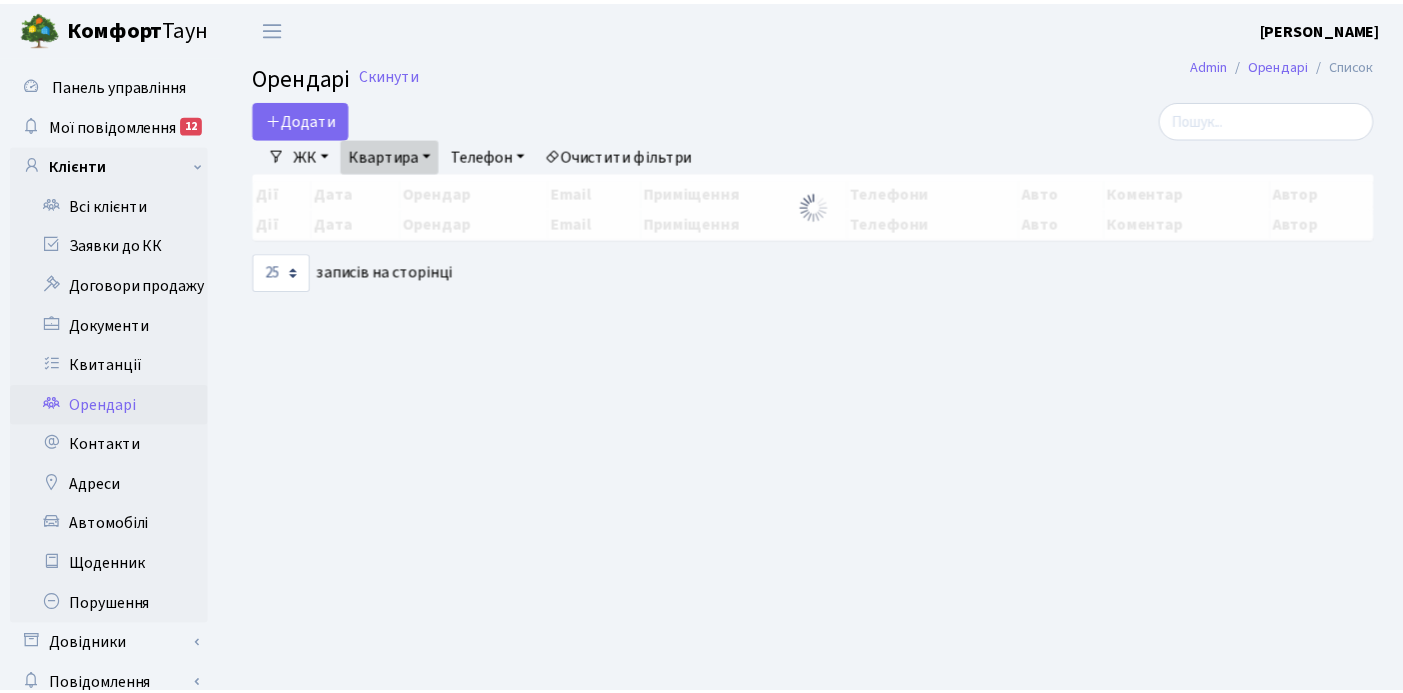 scroll, scrollTop: 0, scrollLeft: 0, axis: both 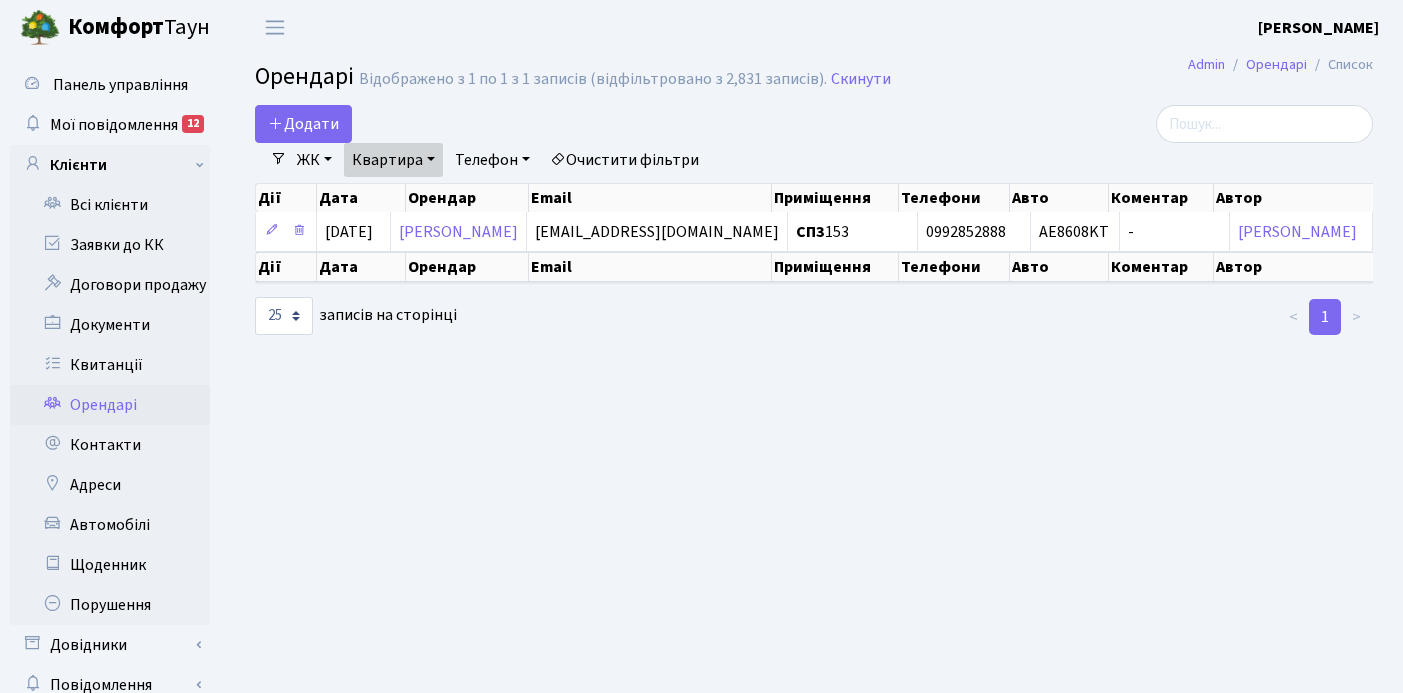 click on "Квартира" at bounding box center [393, 160] 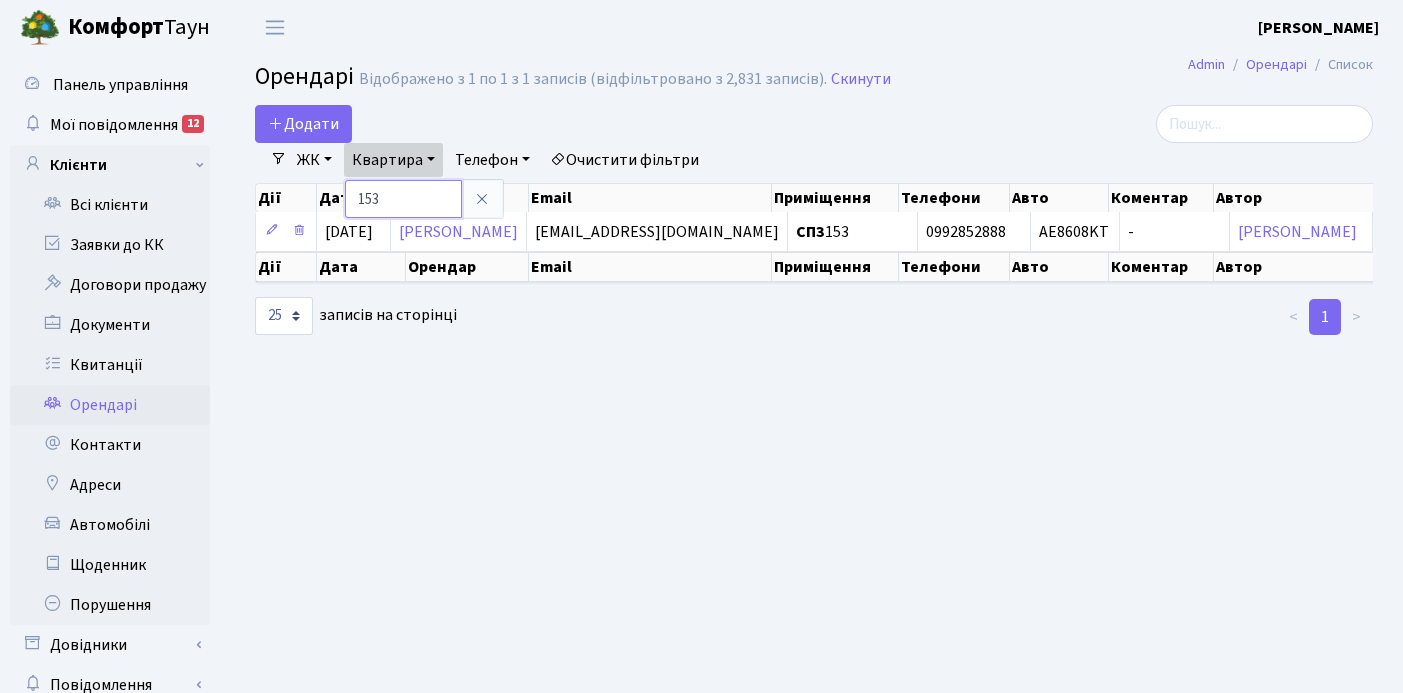 click on "153" at bounding box center (403, 199) 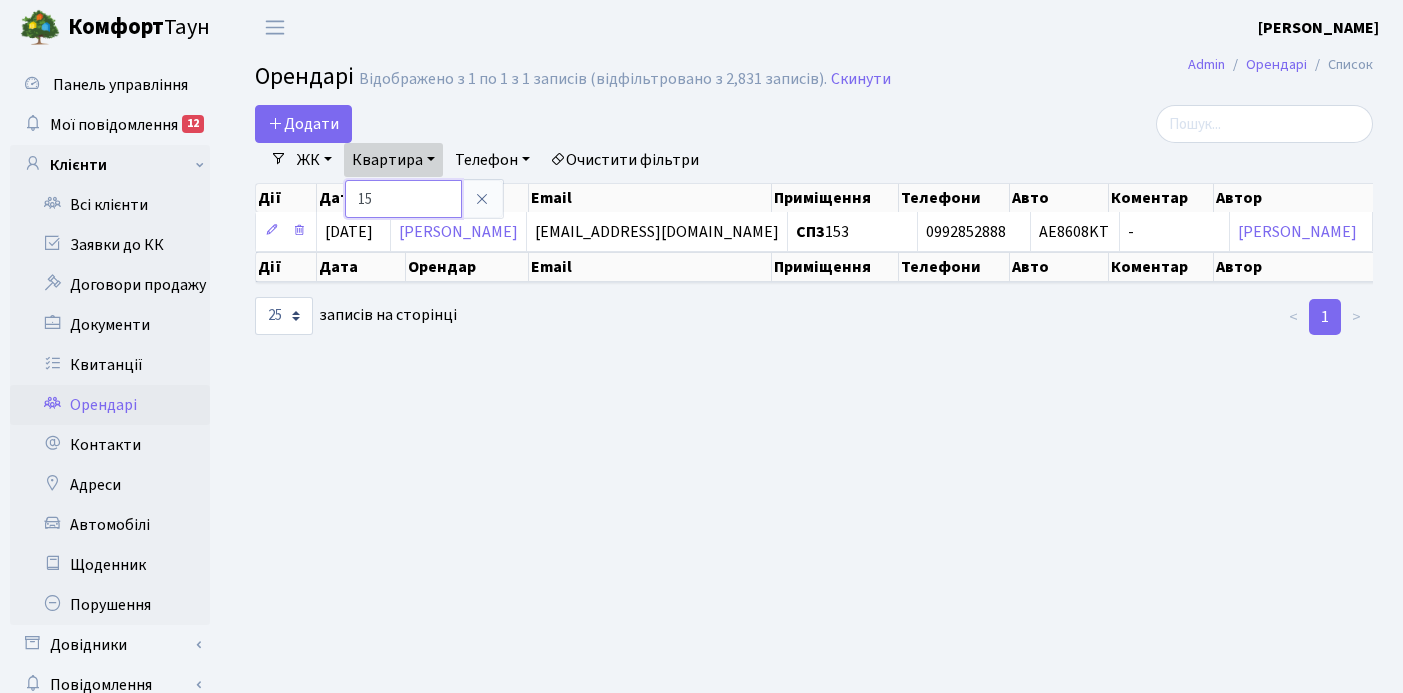 type on "1" 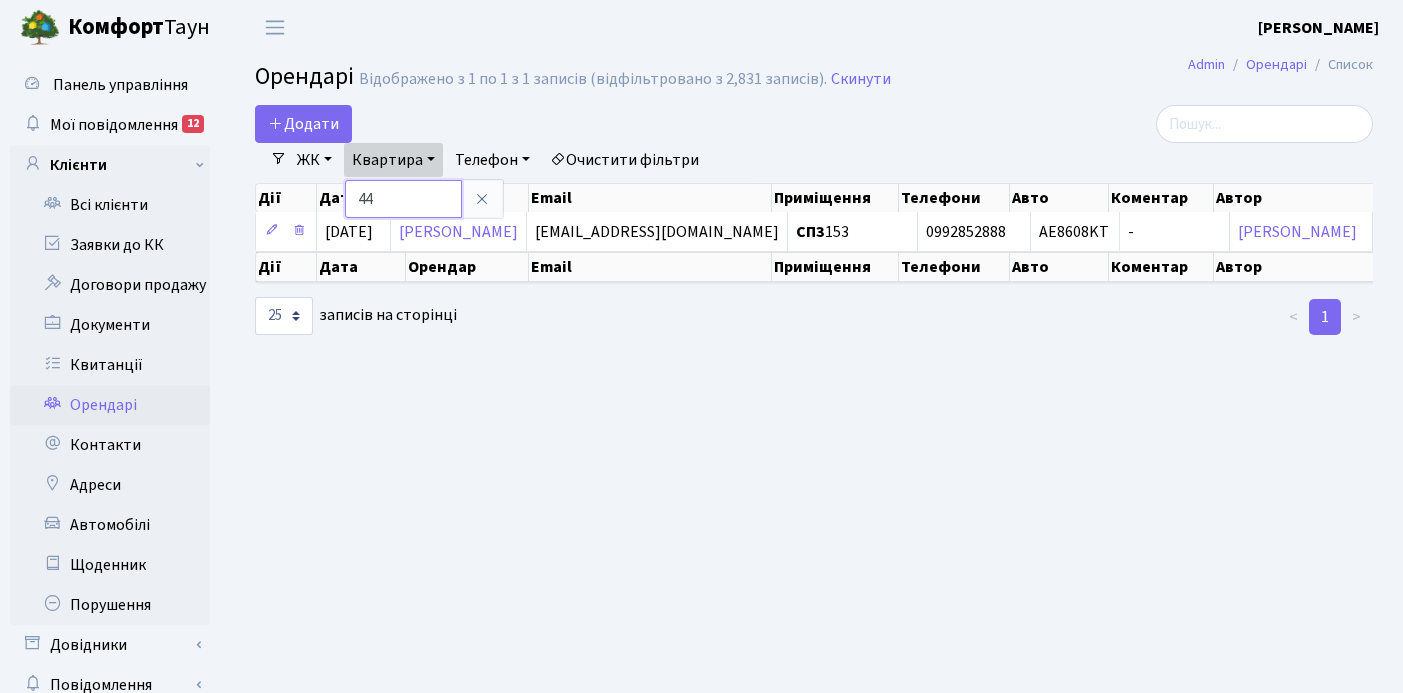 type on "44" 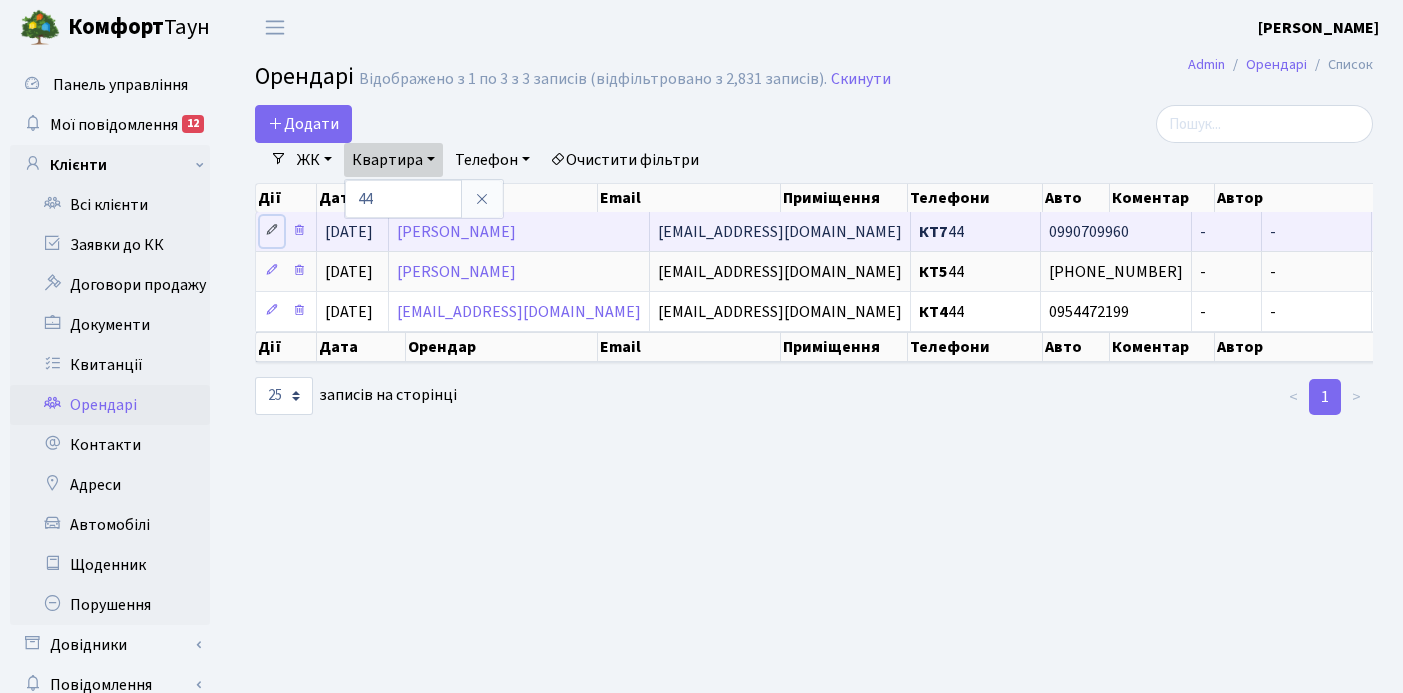 click at bounding box center [272, 230] 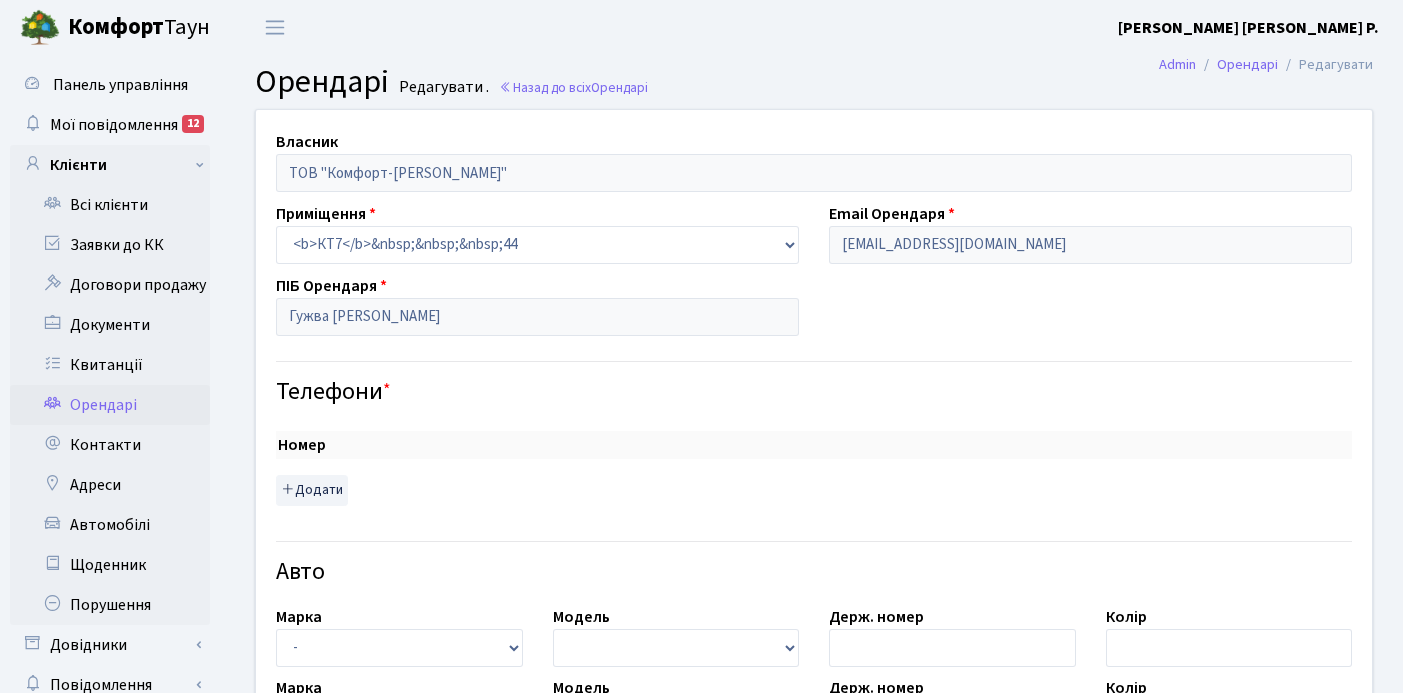 checkbox on "true" 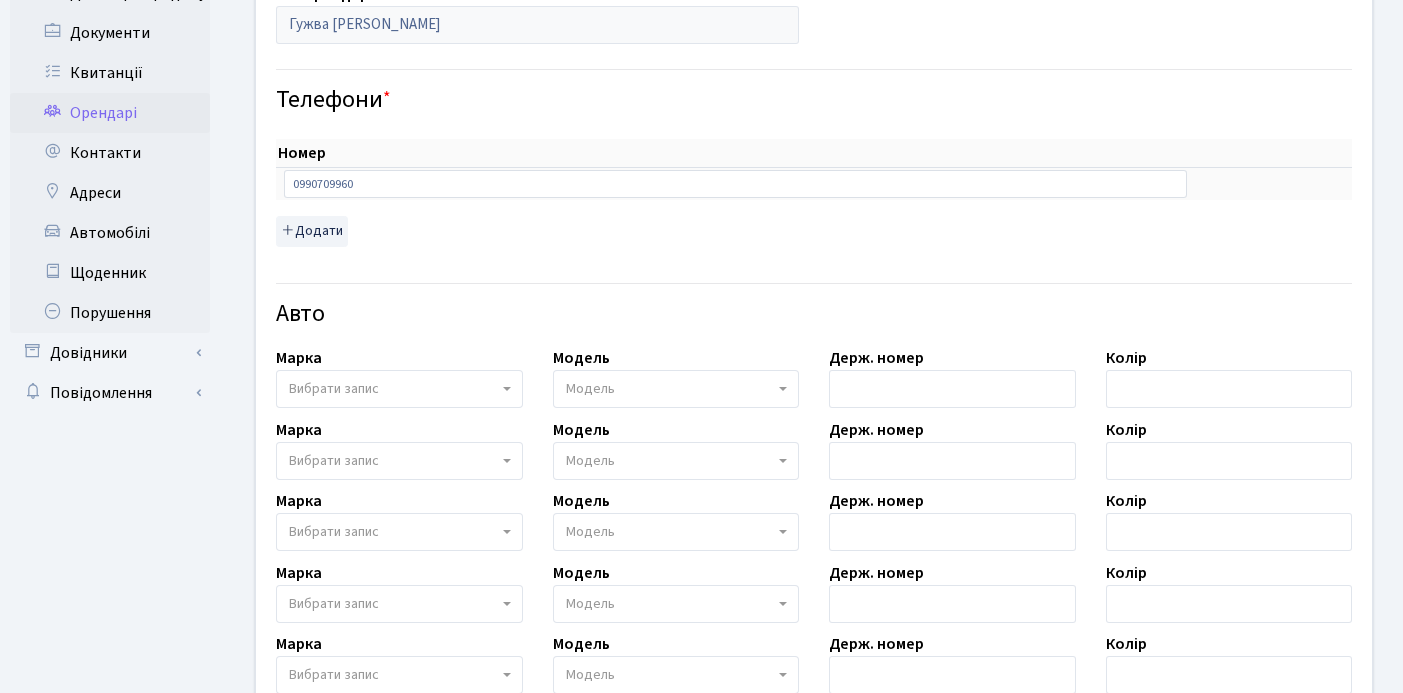 scroll, scrollTop: 410, scrollLeft: 0, axis: vertical 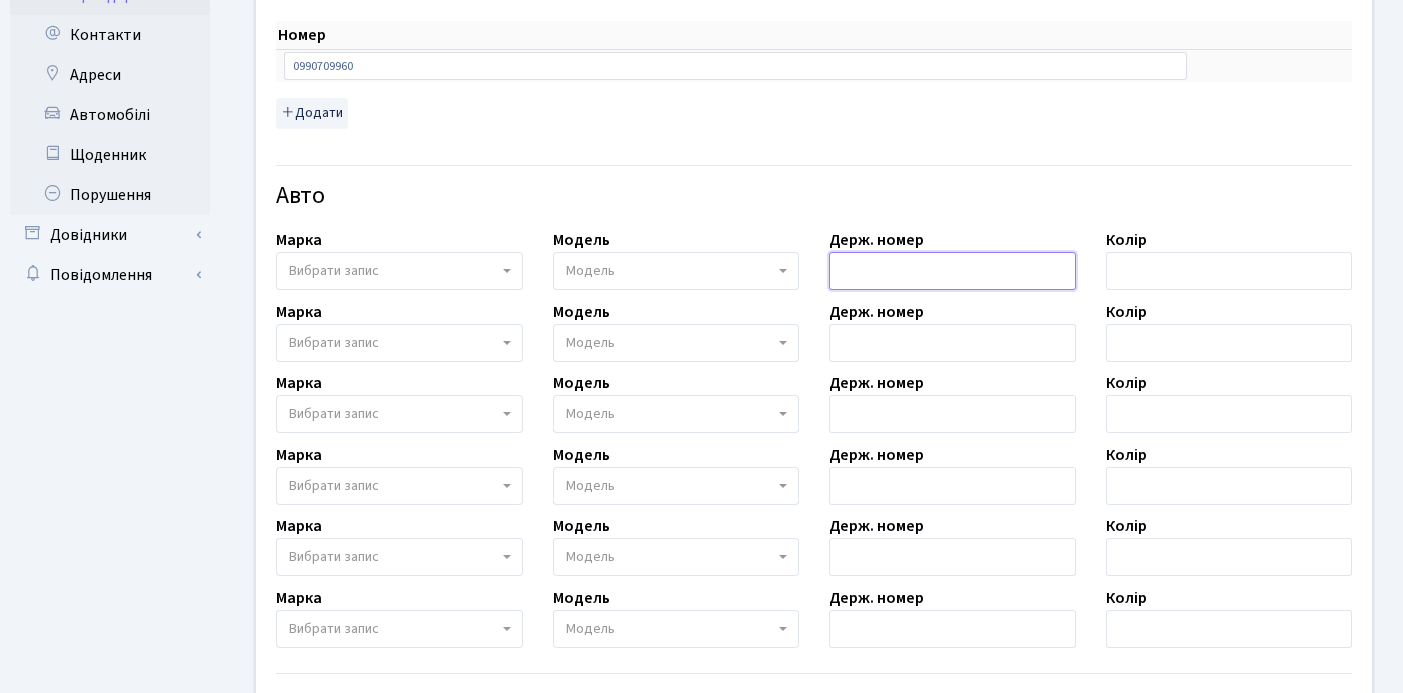 click at bounding box center [952, 271] 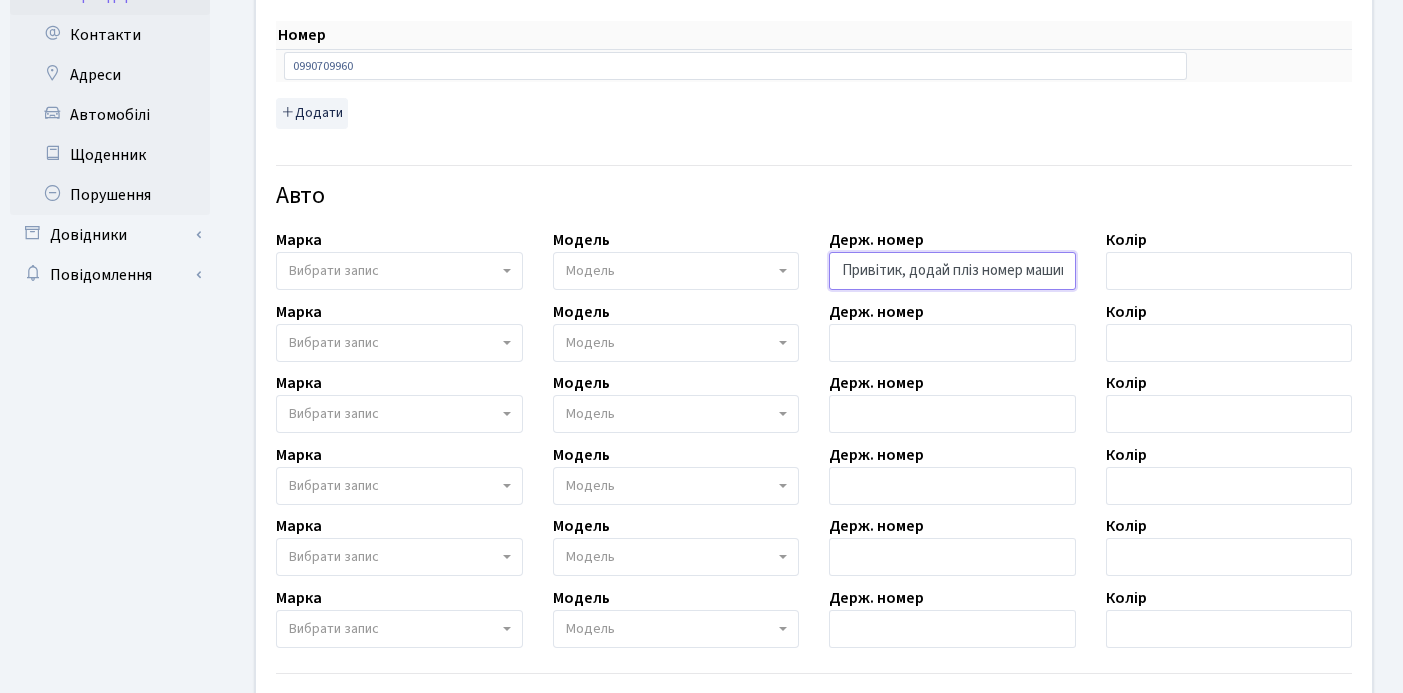 scroll, scrollTop: 0, scrollLeft: 220, axis: horizontal 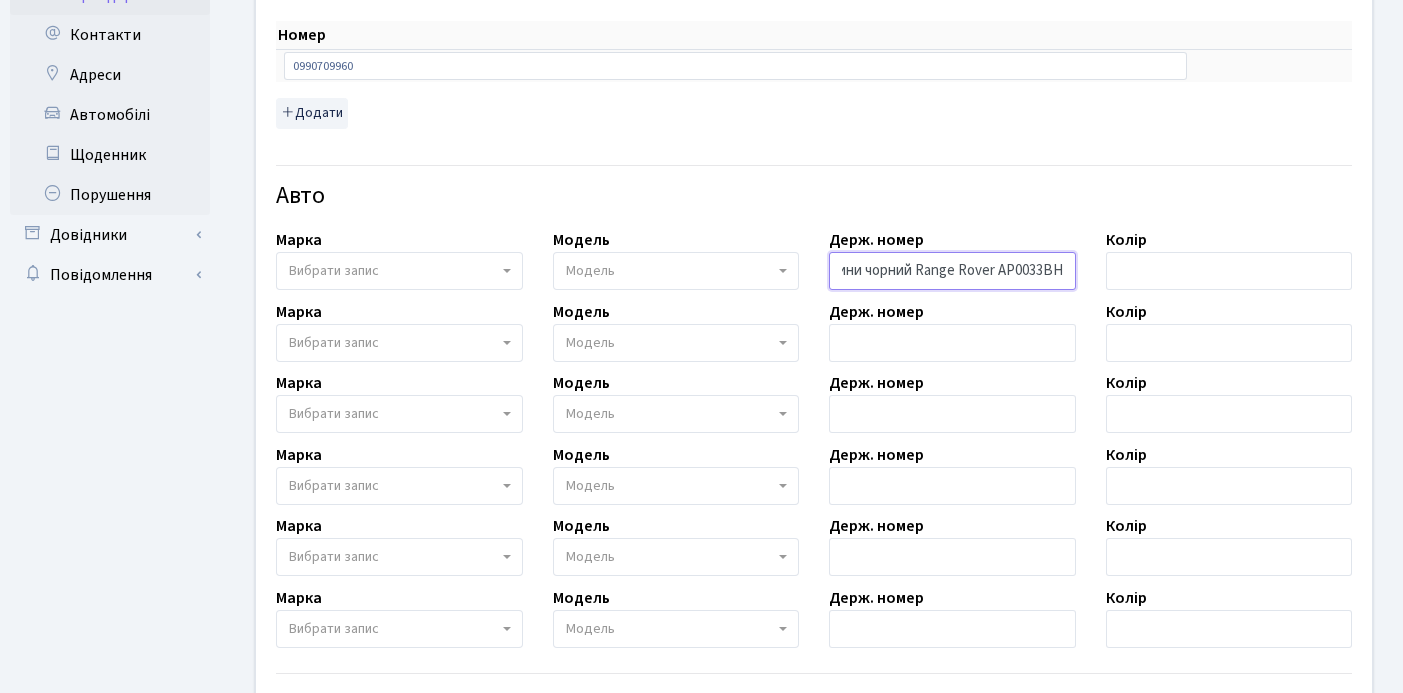 click on "Привітик, додай пліз номер машини чорний Range Rover АР0033ВН" at bounding box center [952, 271] 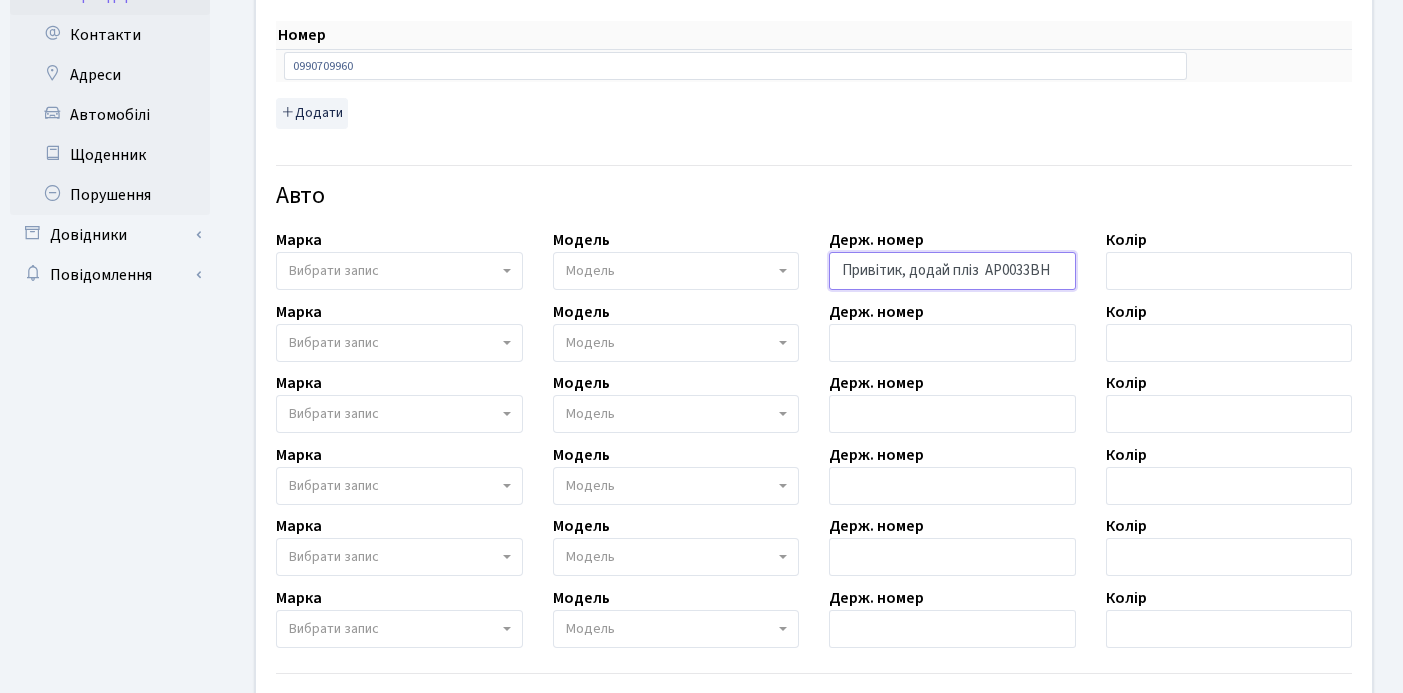scroll, scrollTop: 0, scrollLeft: 0, axis: both 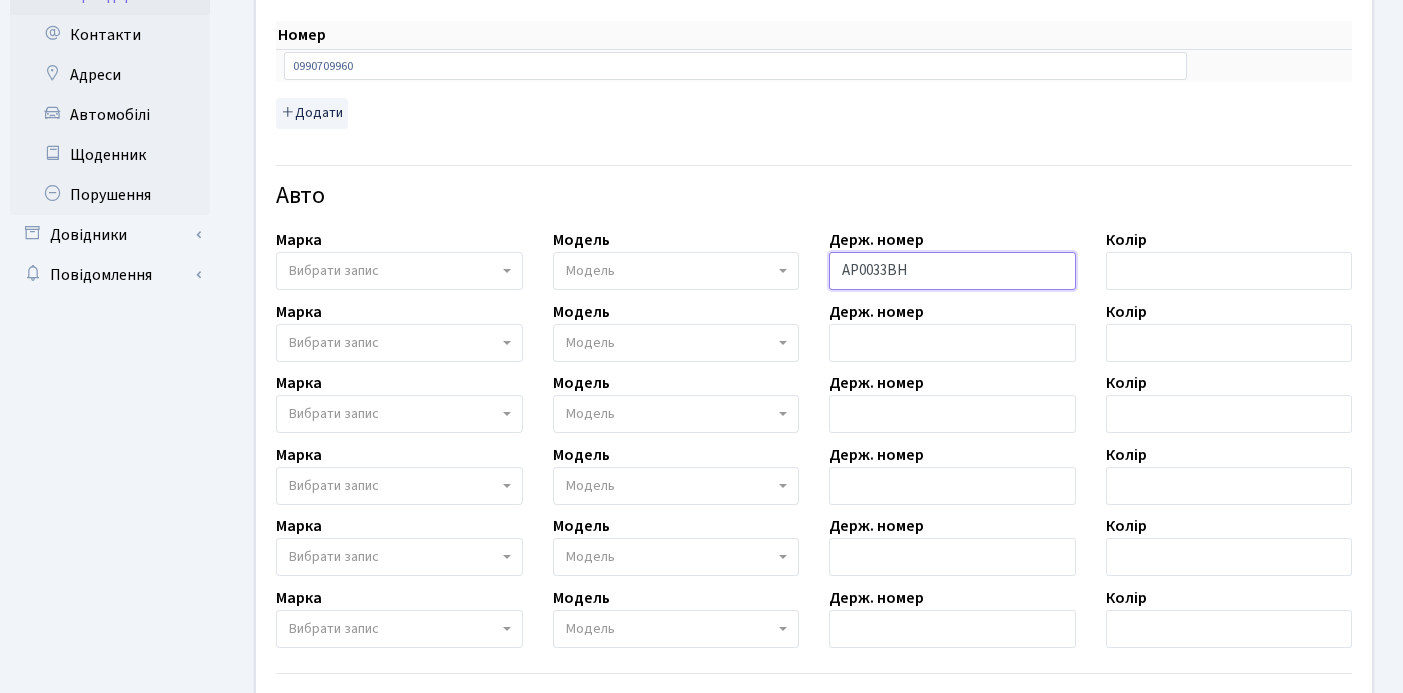 type on "АР0033ВН" 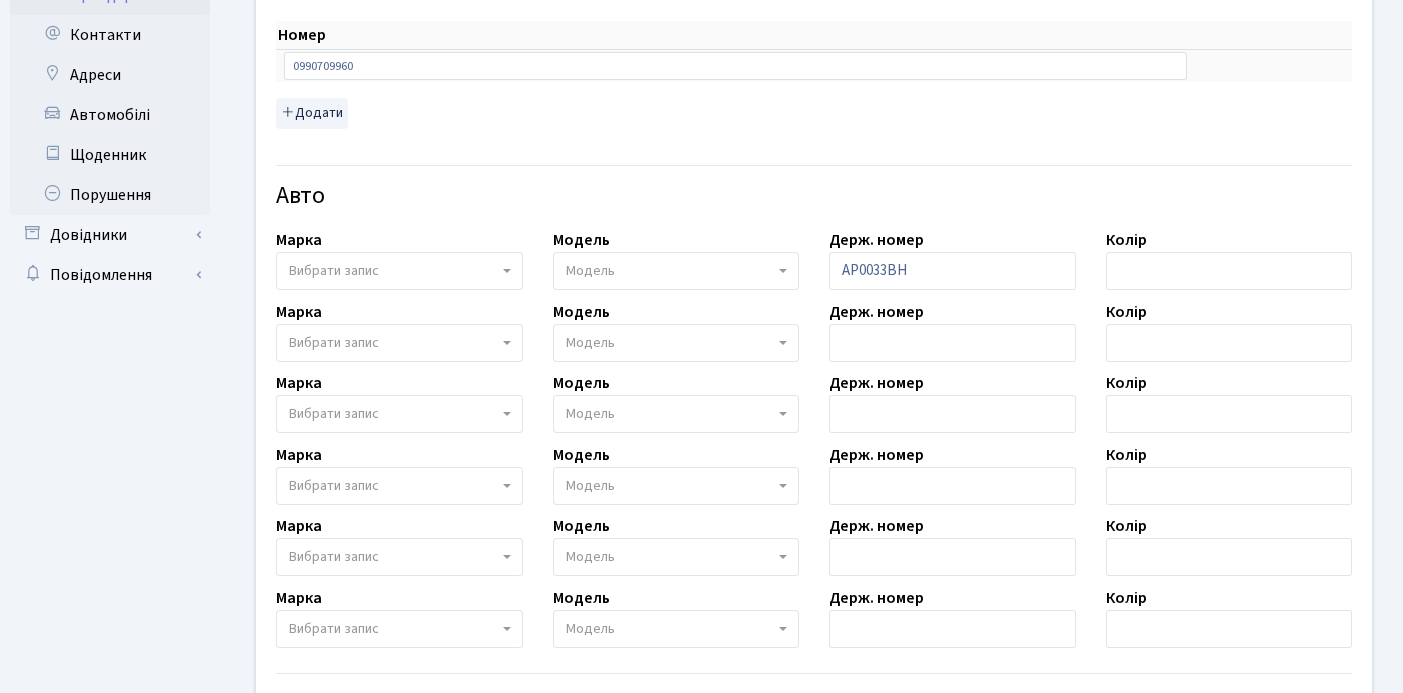 click on "Вибрати запис" at bounding box center (393, 271) 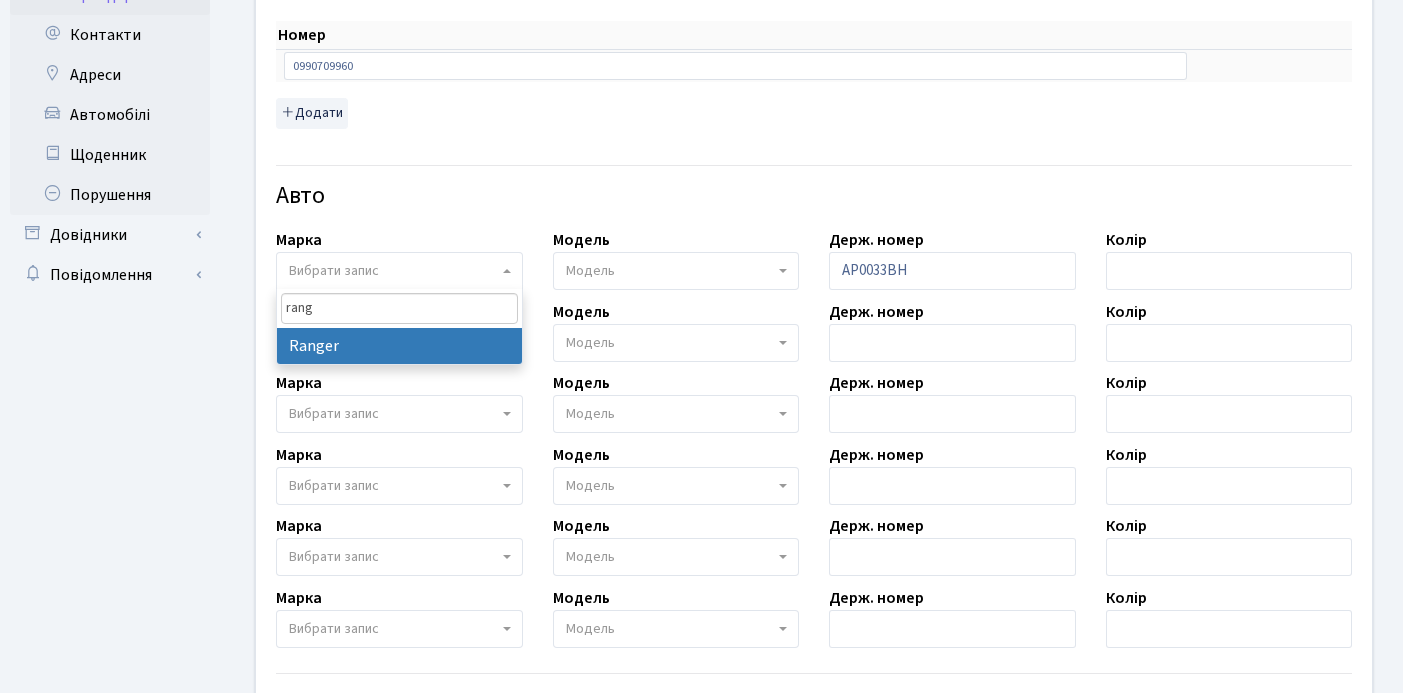 type on "rang" 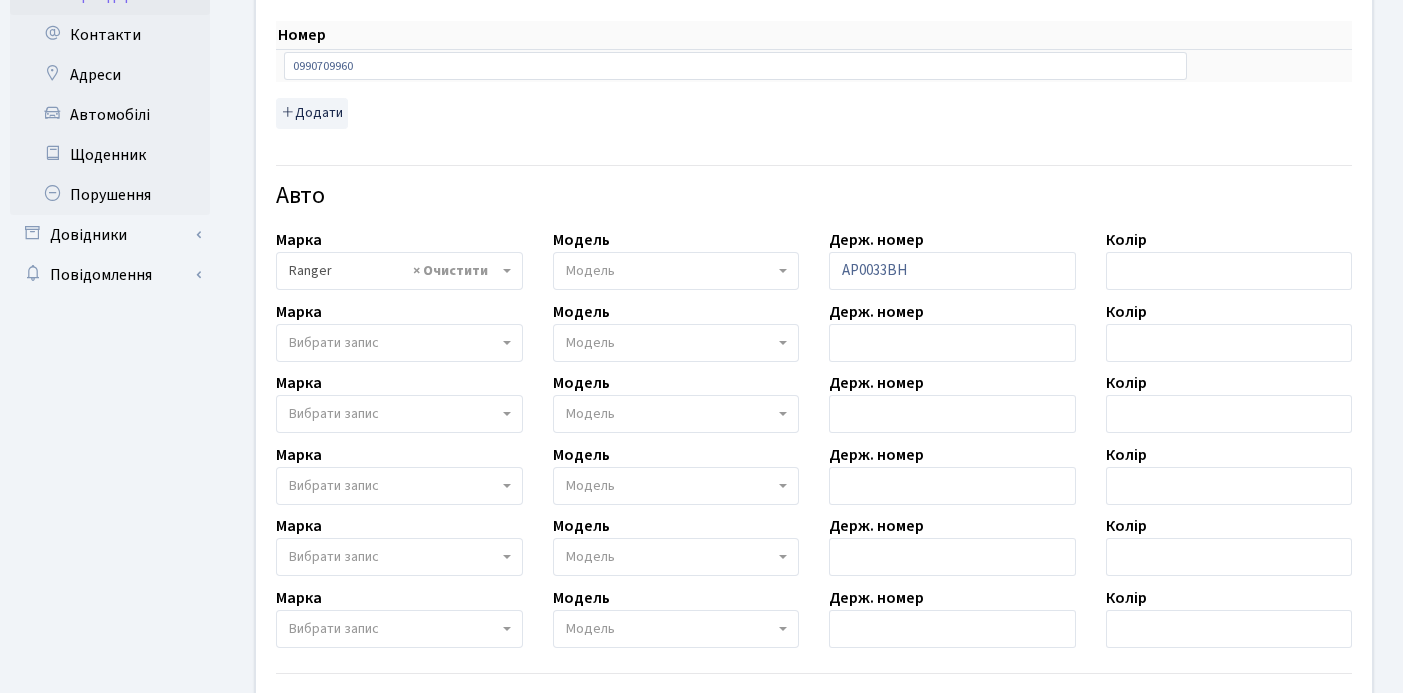 click on "× Ranger" at bounding box center [393, 271] 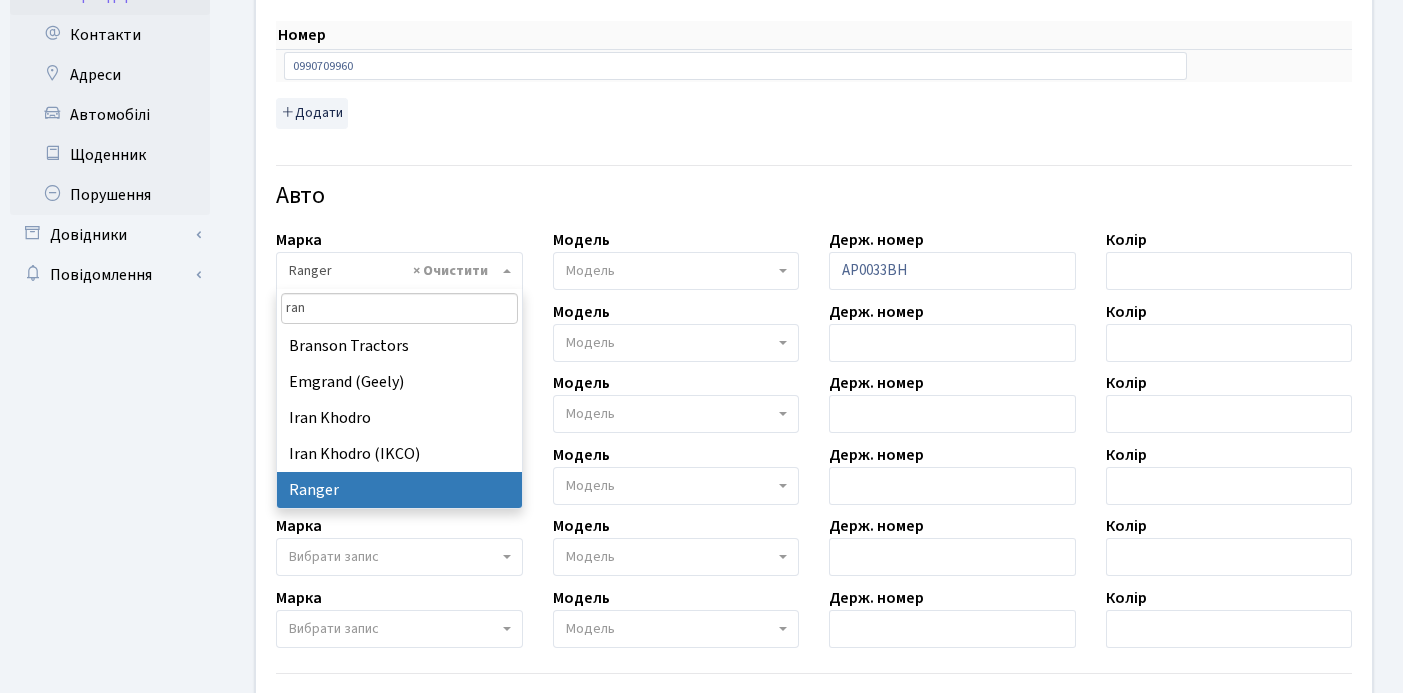 scroll, scrollTop: 0, scrollLeft: 0, axis: both 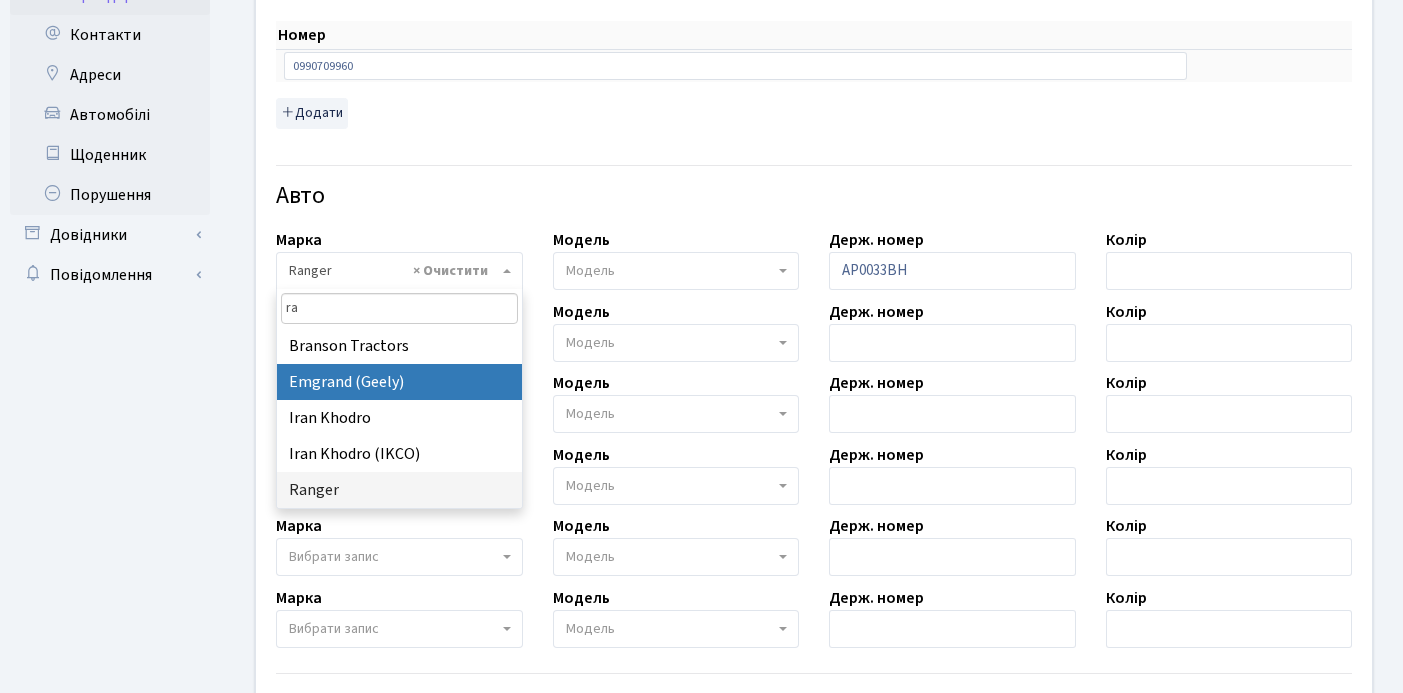 type on "r" 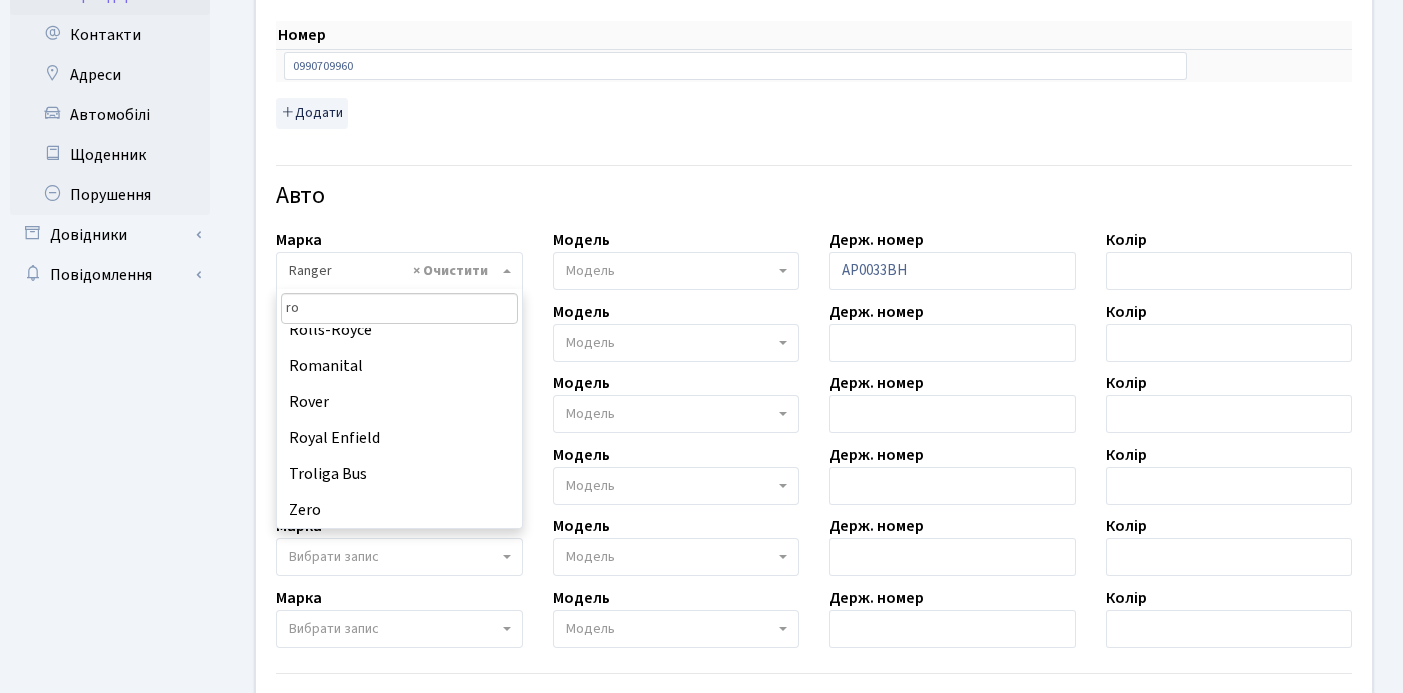 scroll, scrollTop: 0, scrollLeft: 0, axis: both 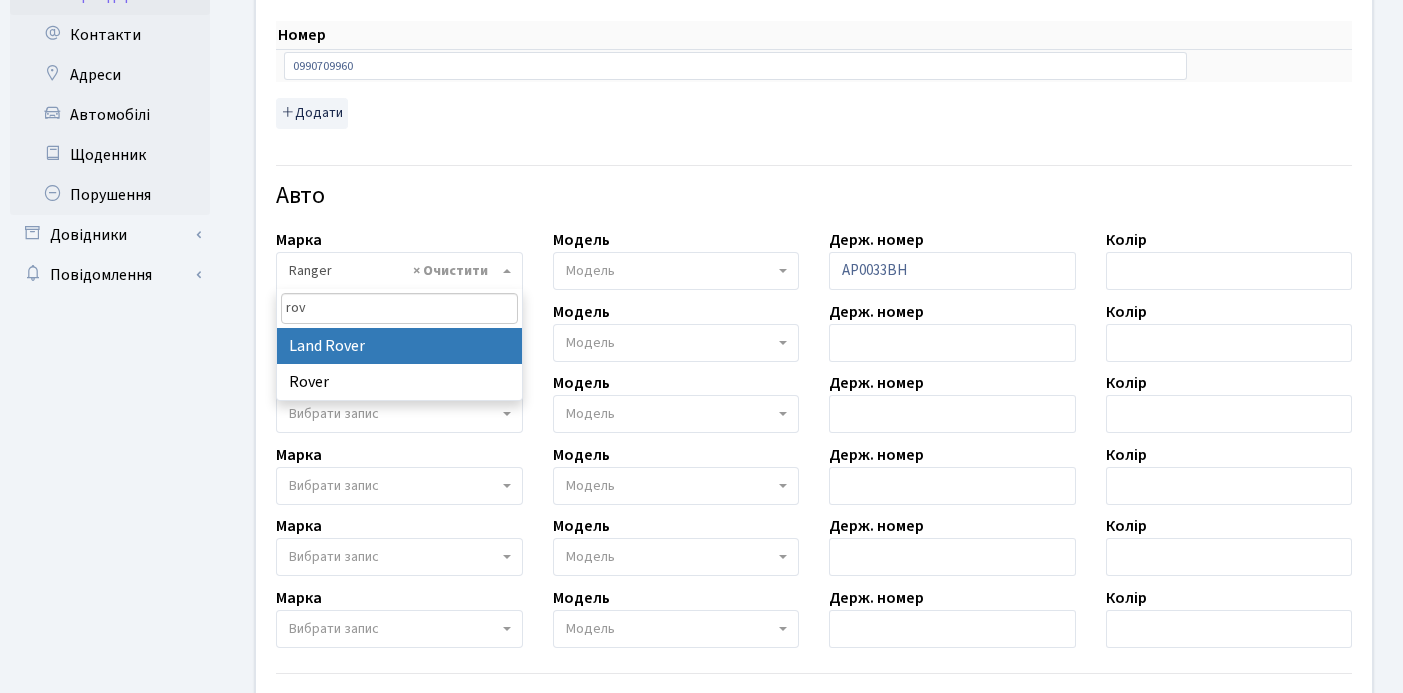 click on "rov" at bounding box center [399, 308] 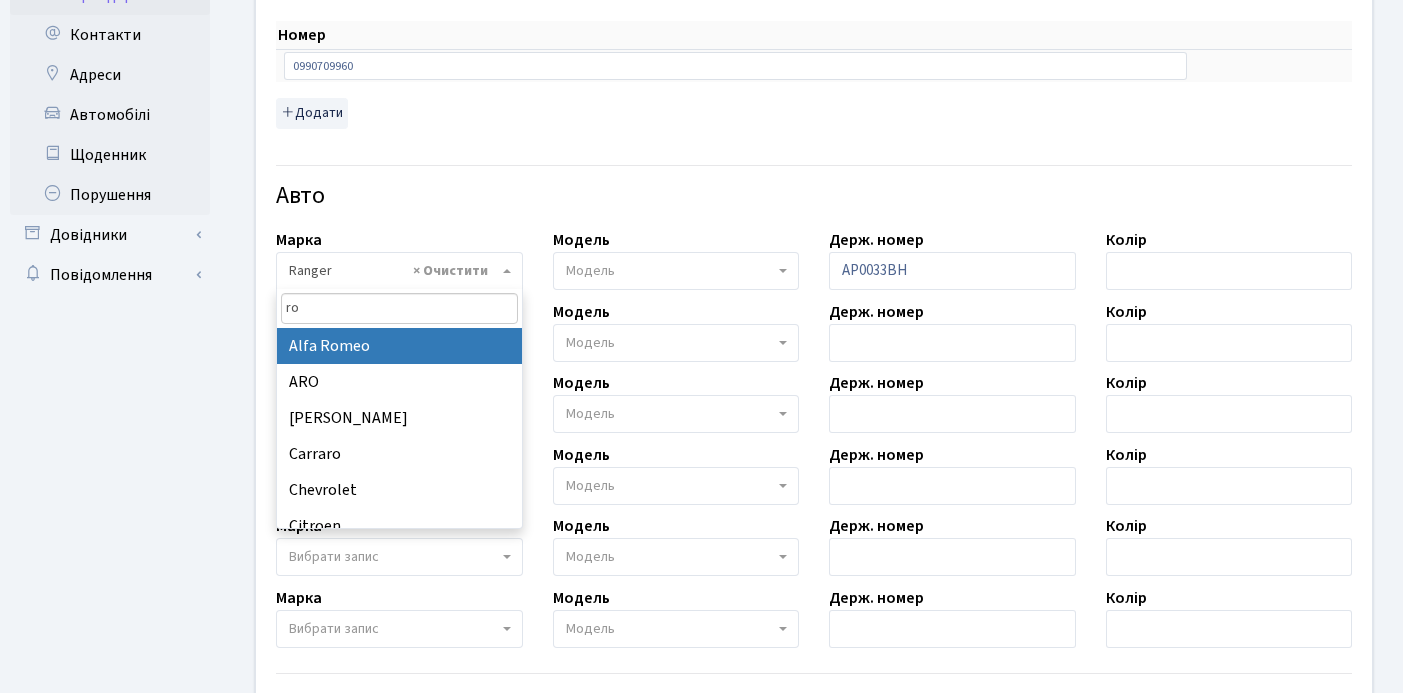 type on "r" 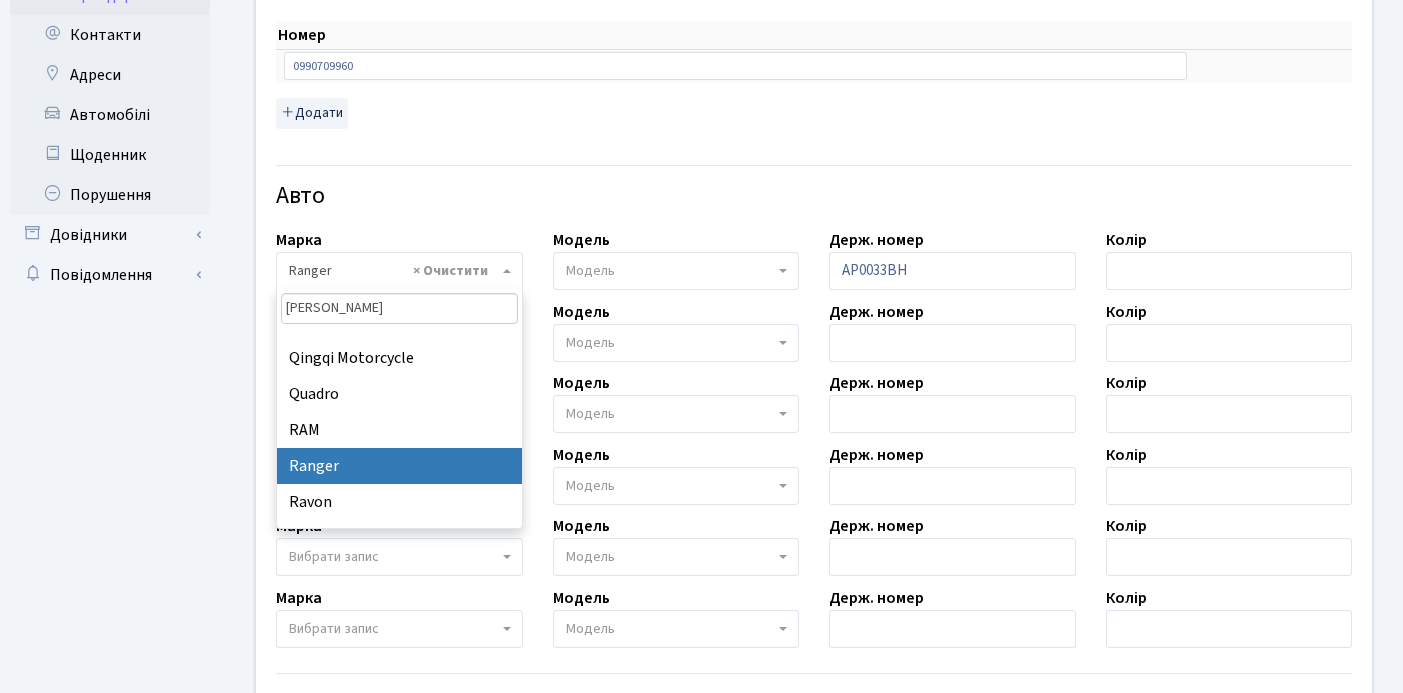 scroll, scrollTop: 0, scrollLeft: 0, axis: both 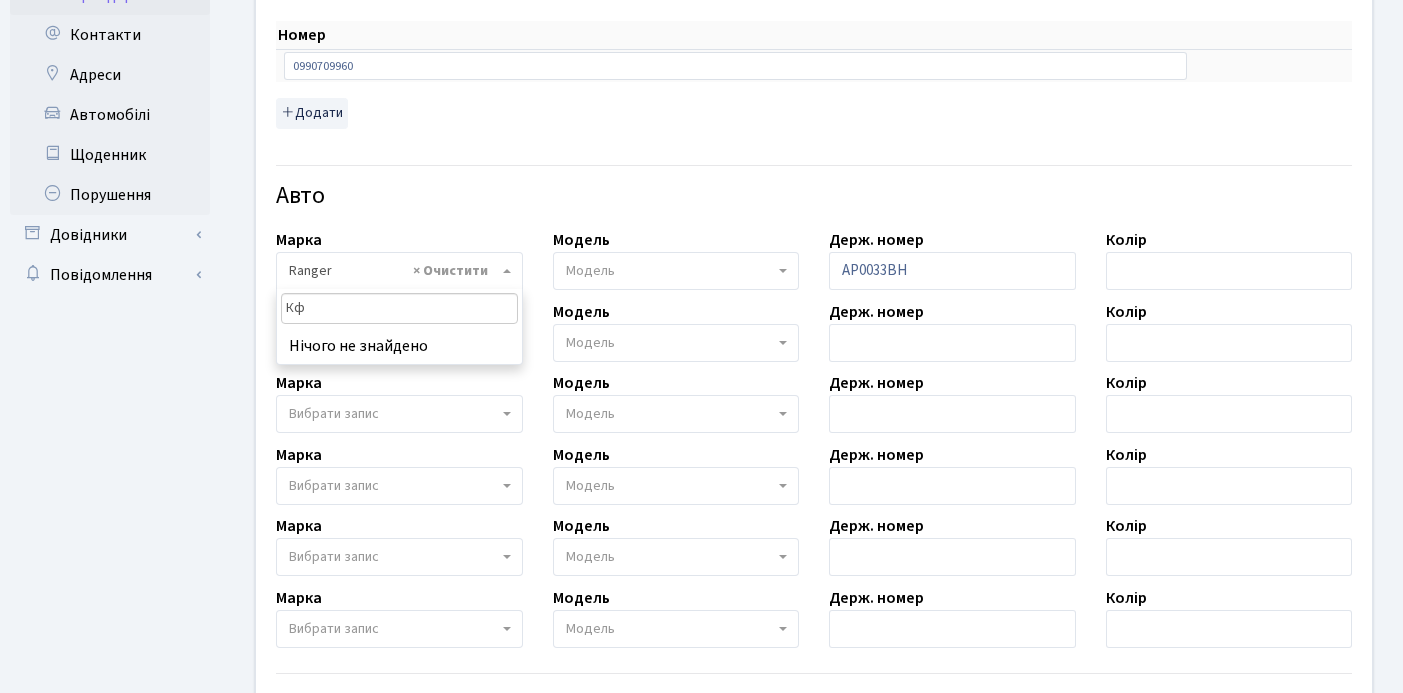 type on "К" 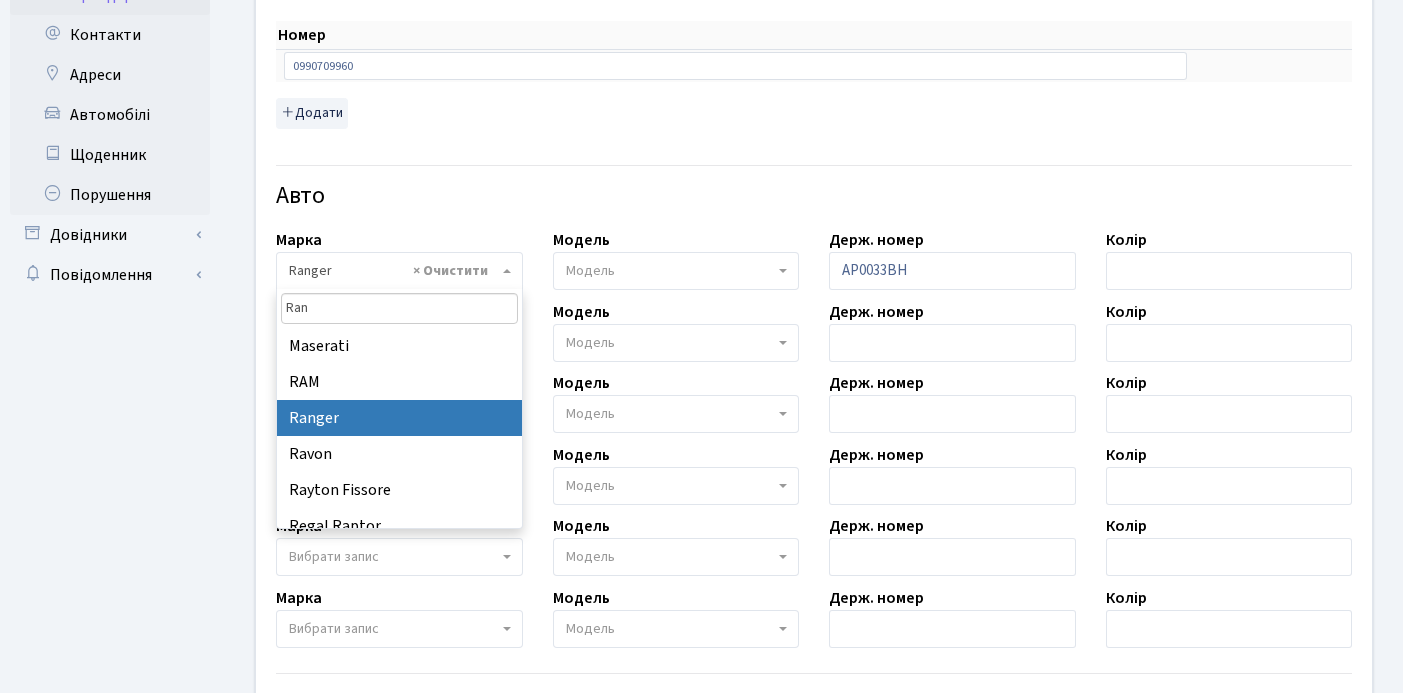 scroll, scrollTop: 0, scrollLeft: 0, axis: both 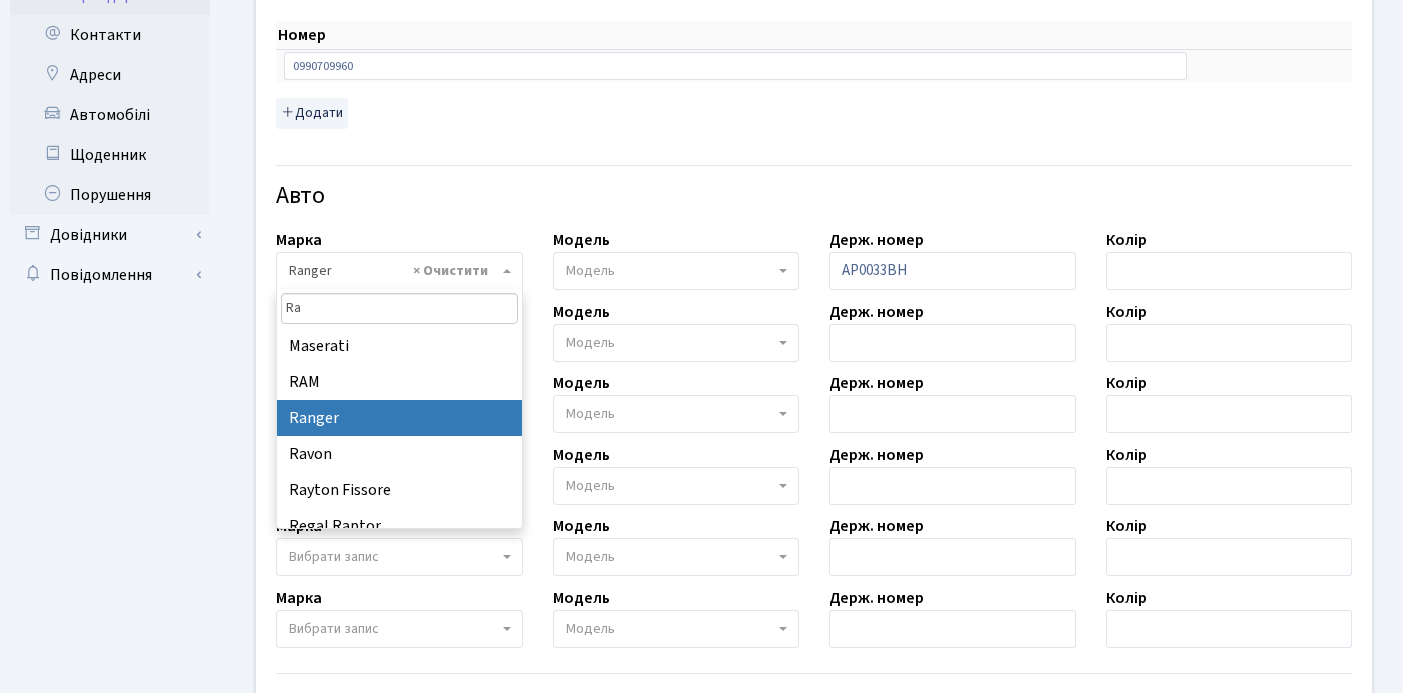 type on "R" 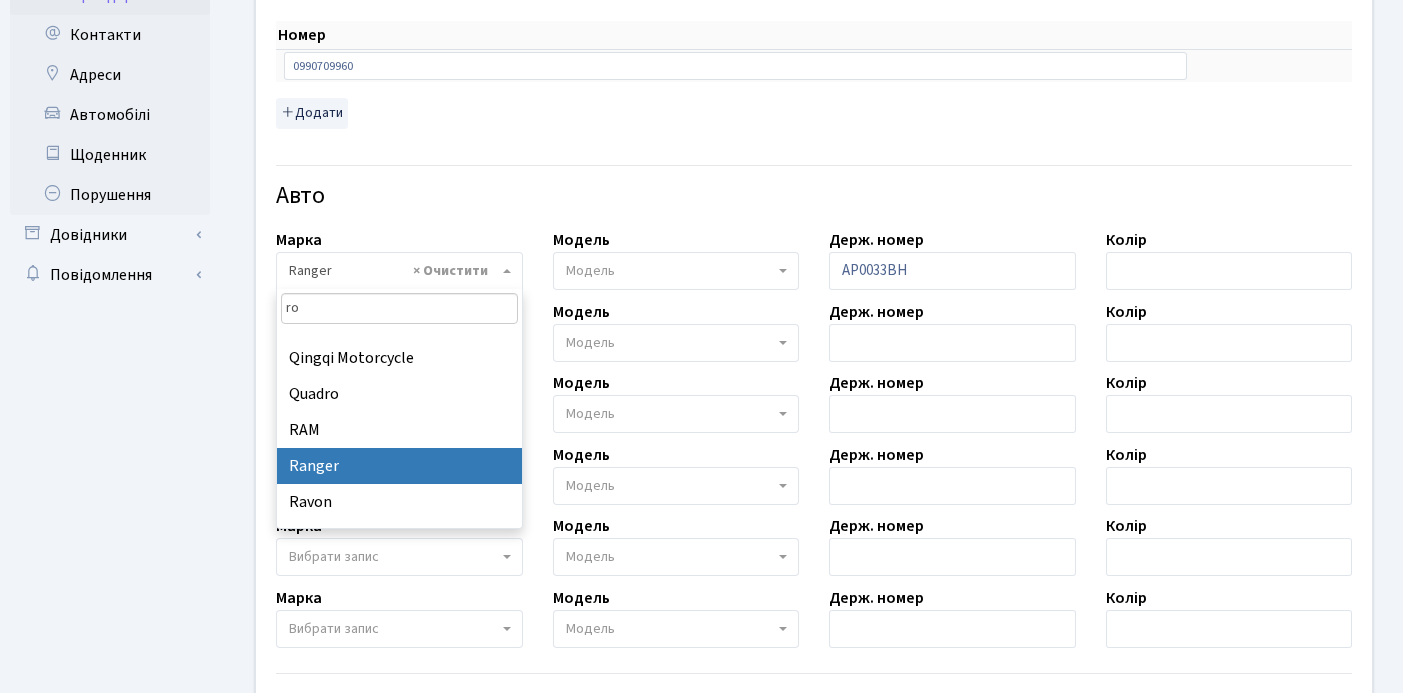 scroll, scrollTop: 0, scrollLeft: 0, axis: both 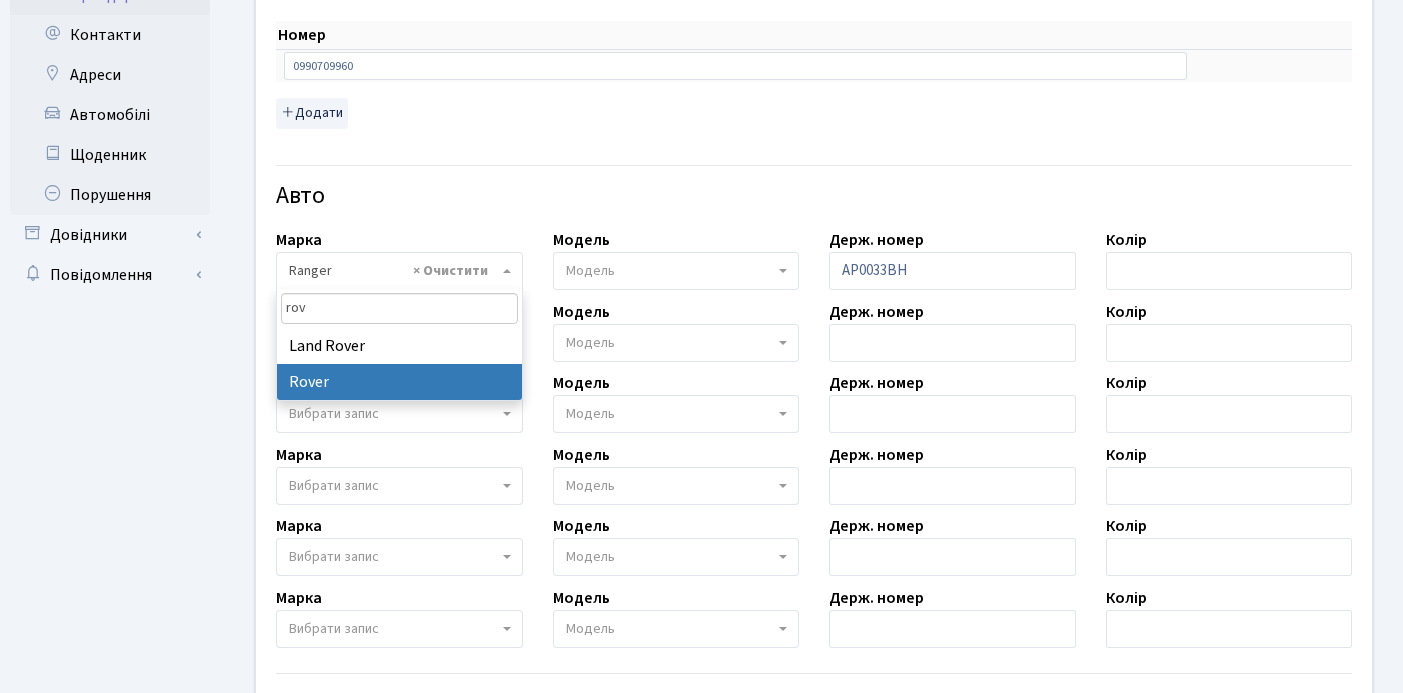 type on "rov" 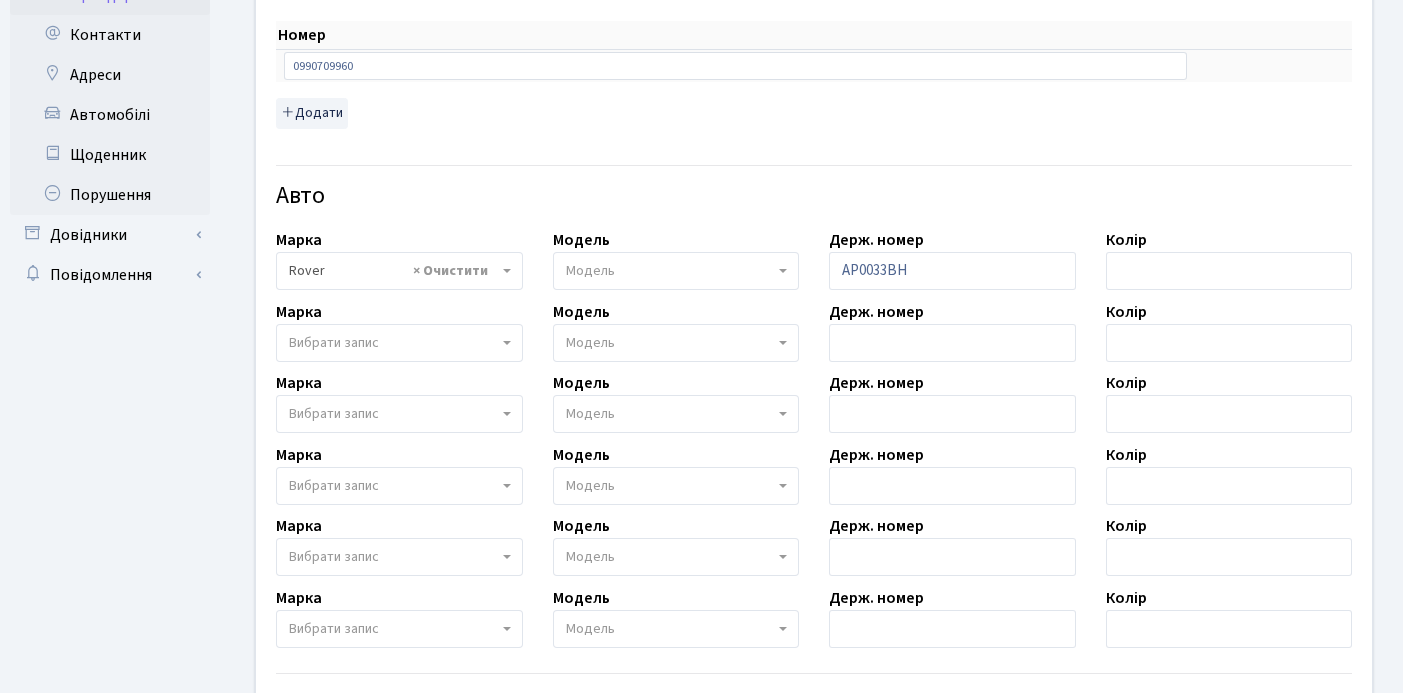 click on "Модель" at bounding box center (670, 271) 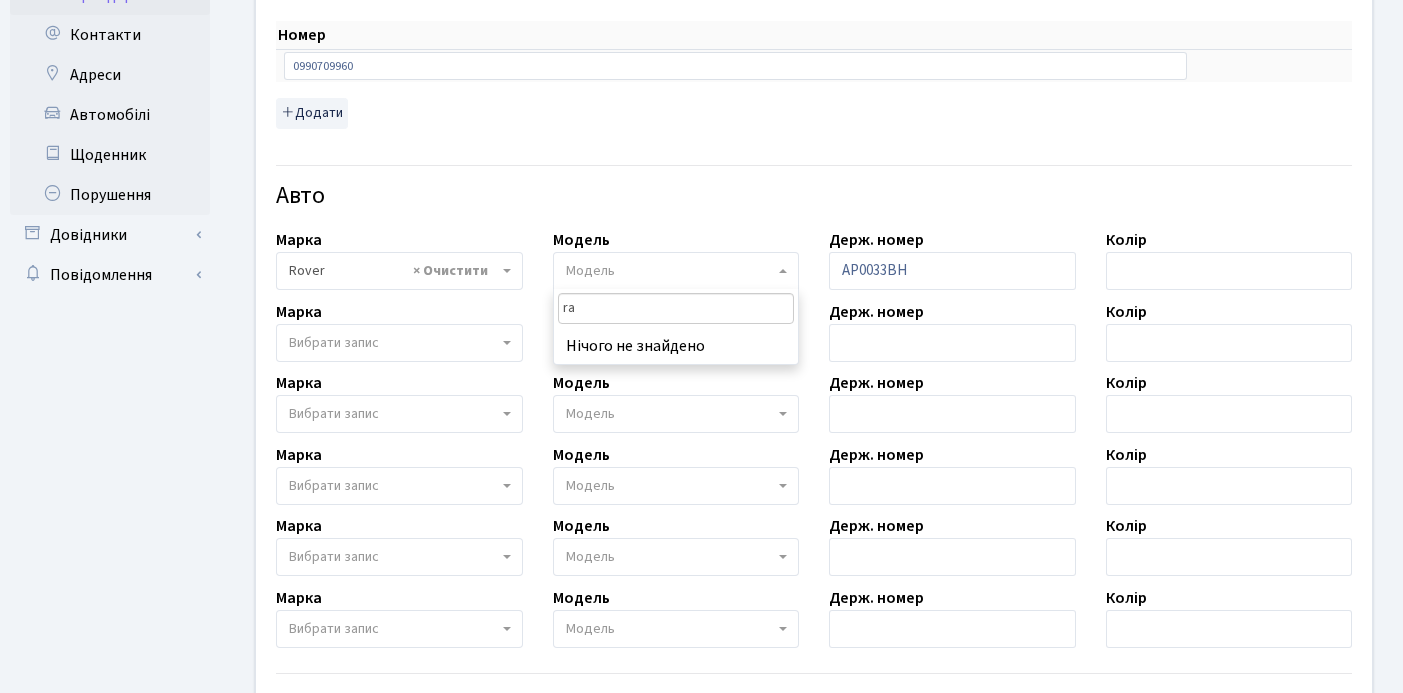 type on "r" 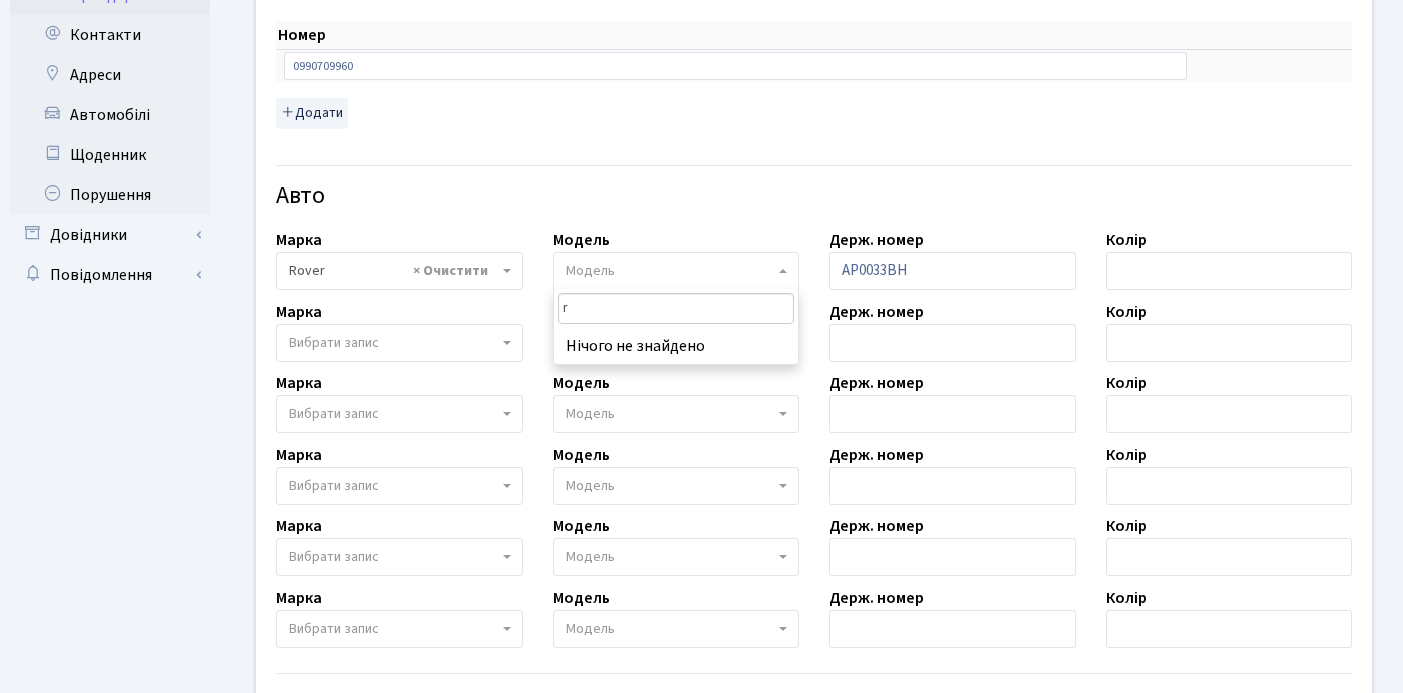 type 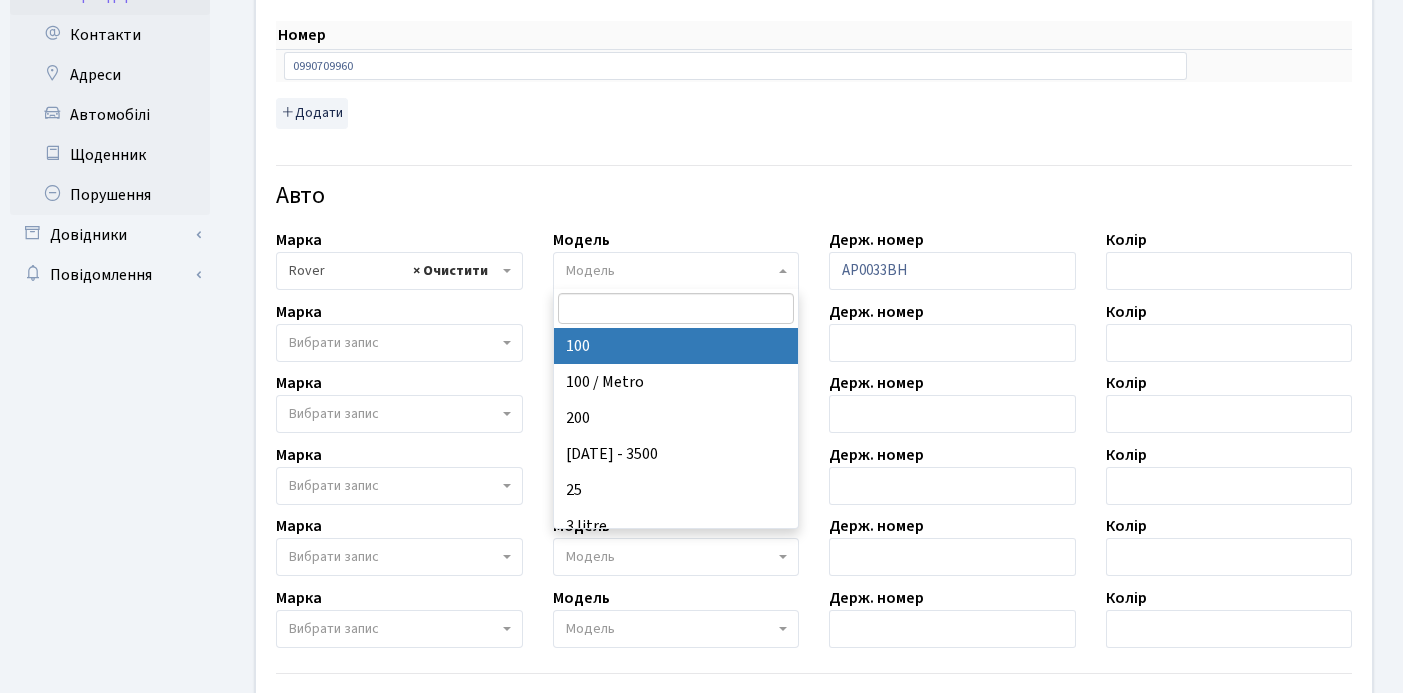 select 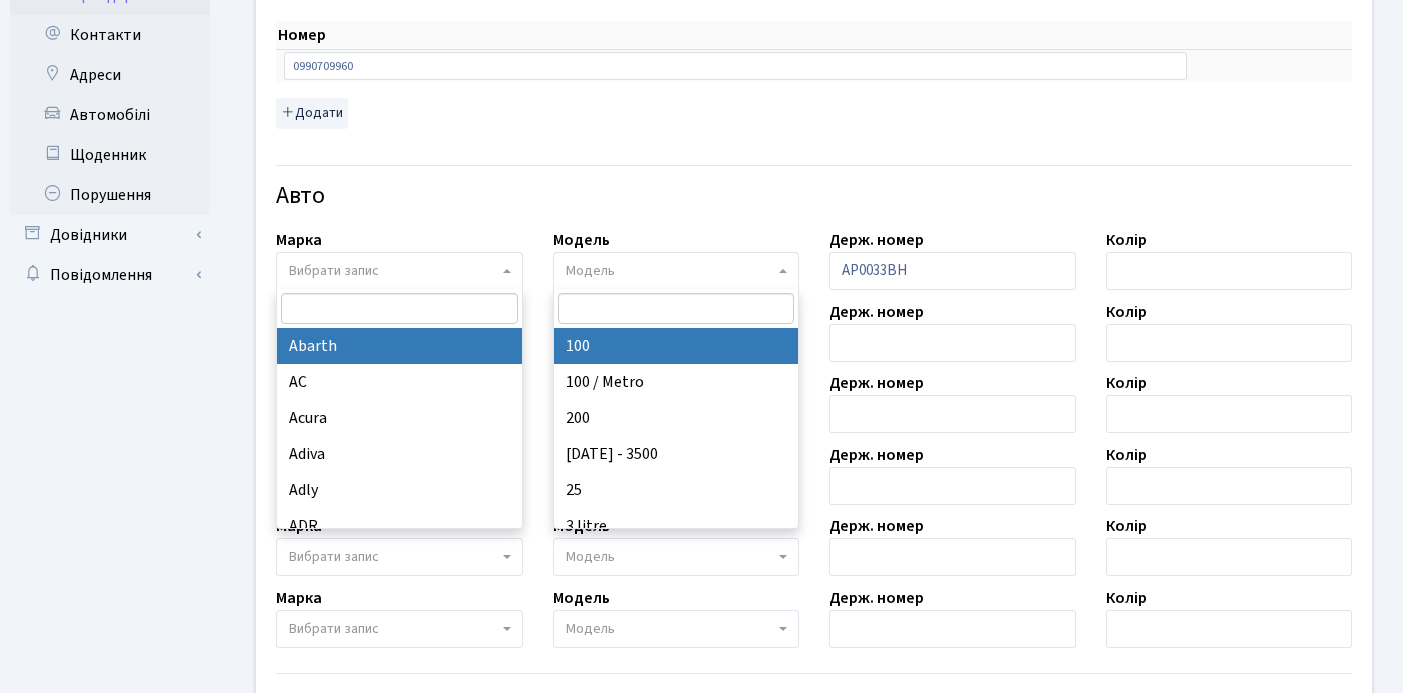 click on "Авто" at bounding box center [814, 196] 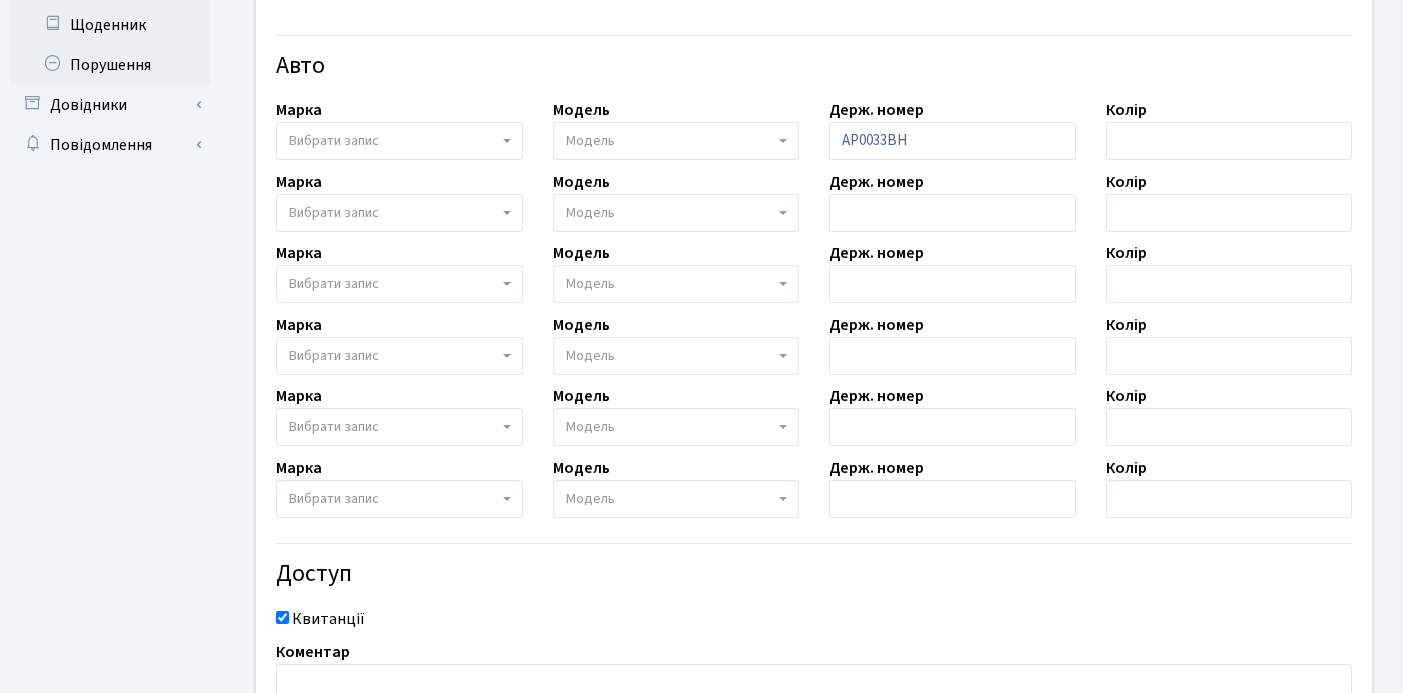 scroll, scrollTop: 726, scrollLeft: 0, axis: vertical 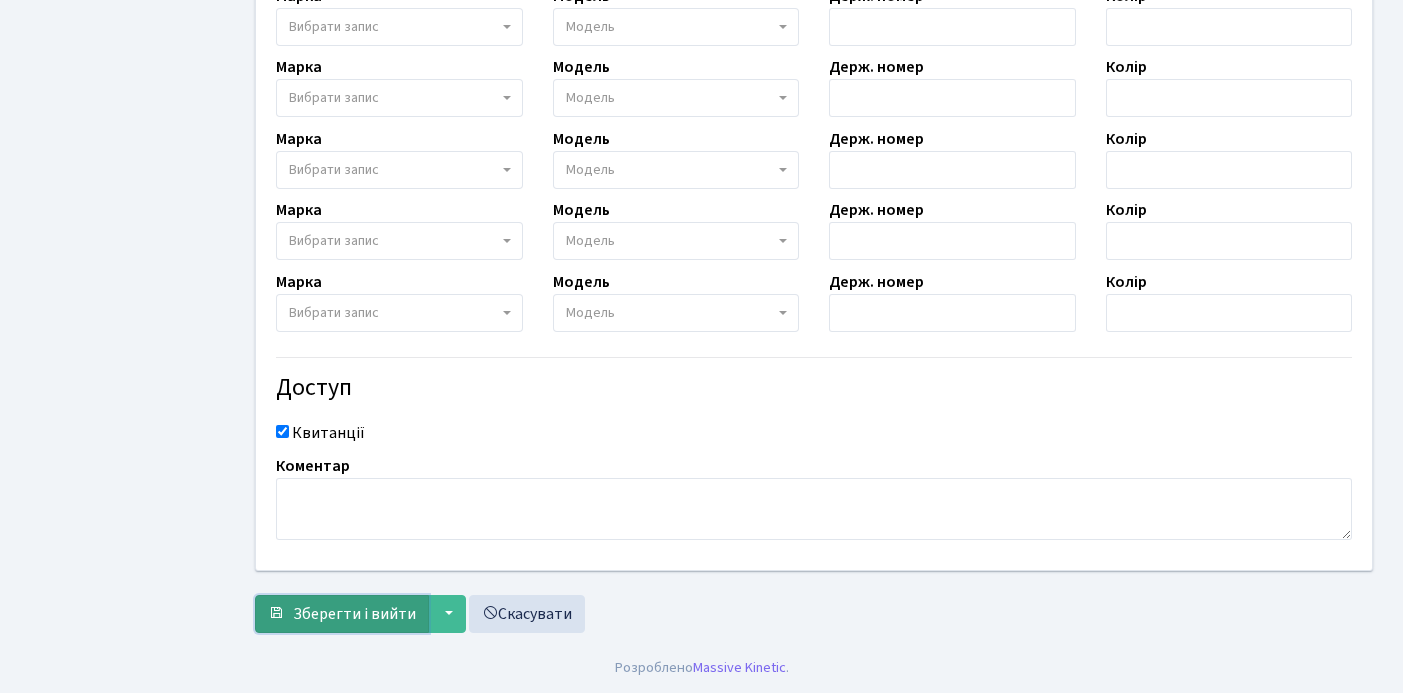 click on "Зберегти і вийти" at bounding box center (354, 614) 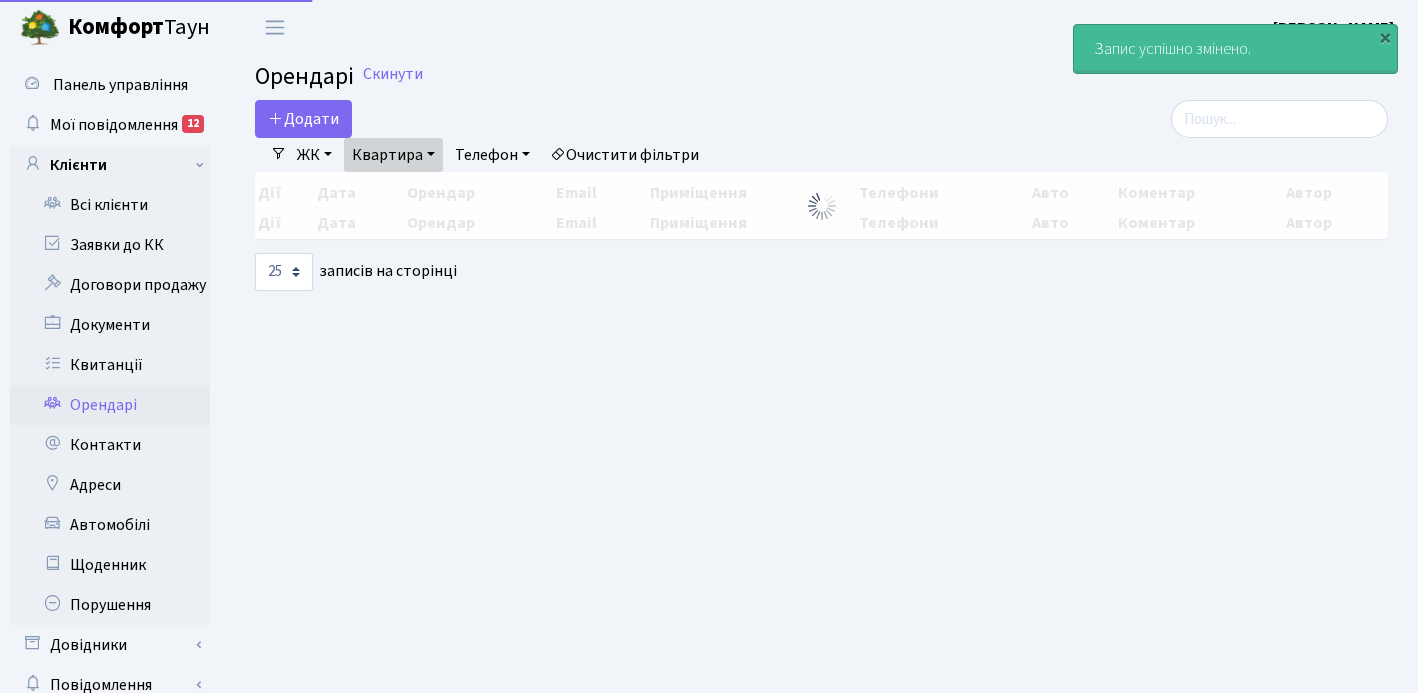 select on "25" 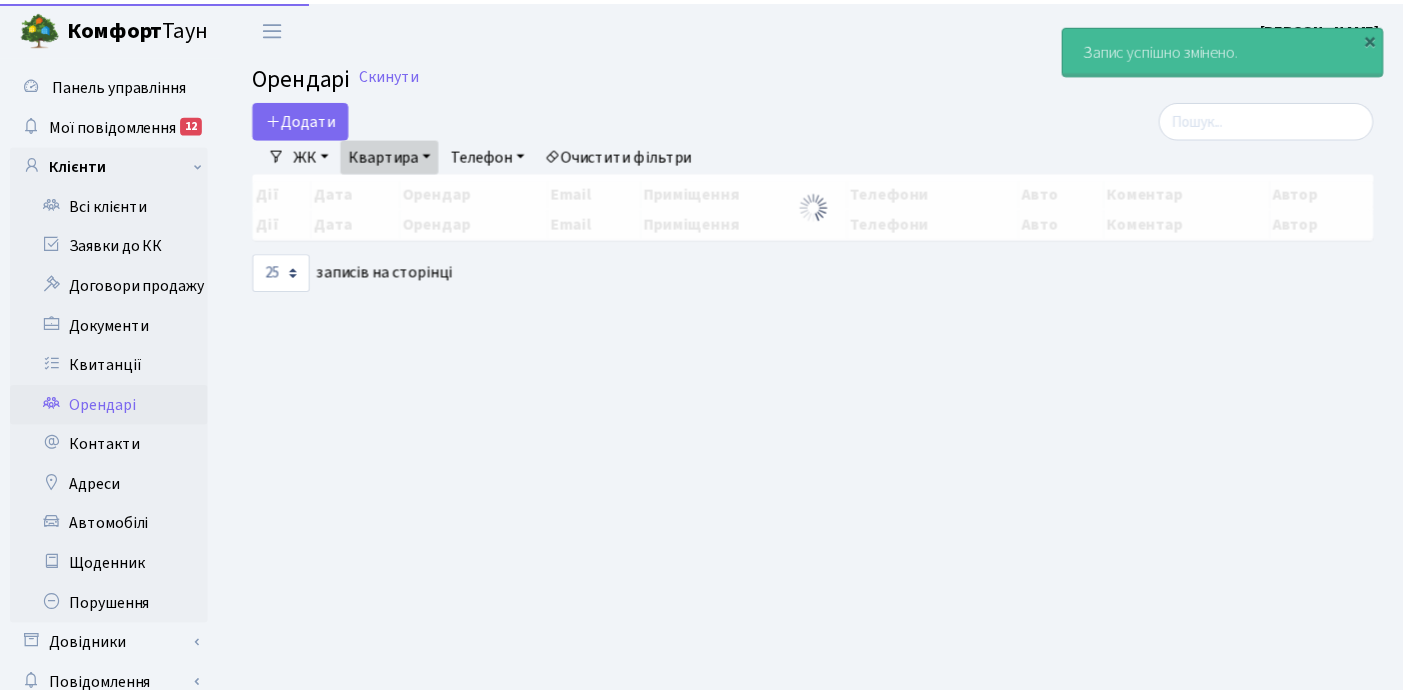 scroll, scrollTop: 0, scrollLeft: 0, axis: both 